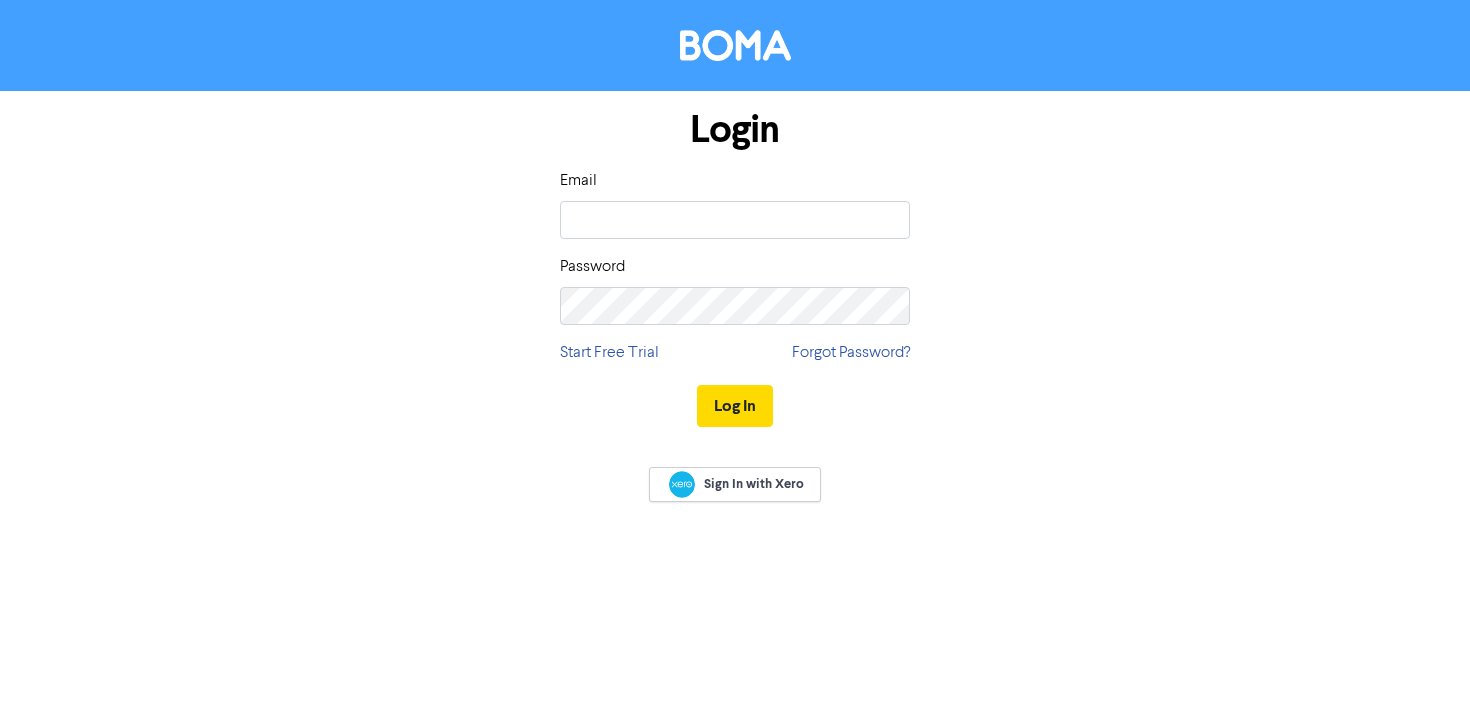 scroll, scrollTop: 0, scrollLeft: 0, axis: both 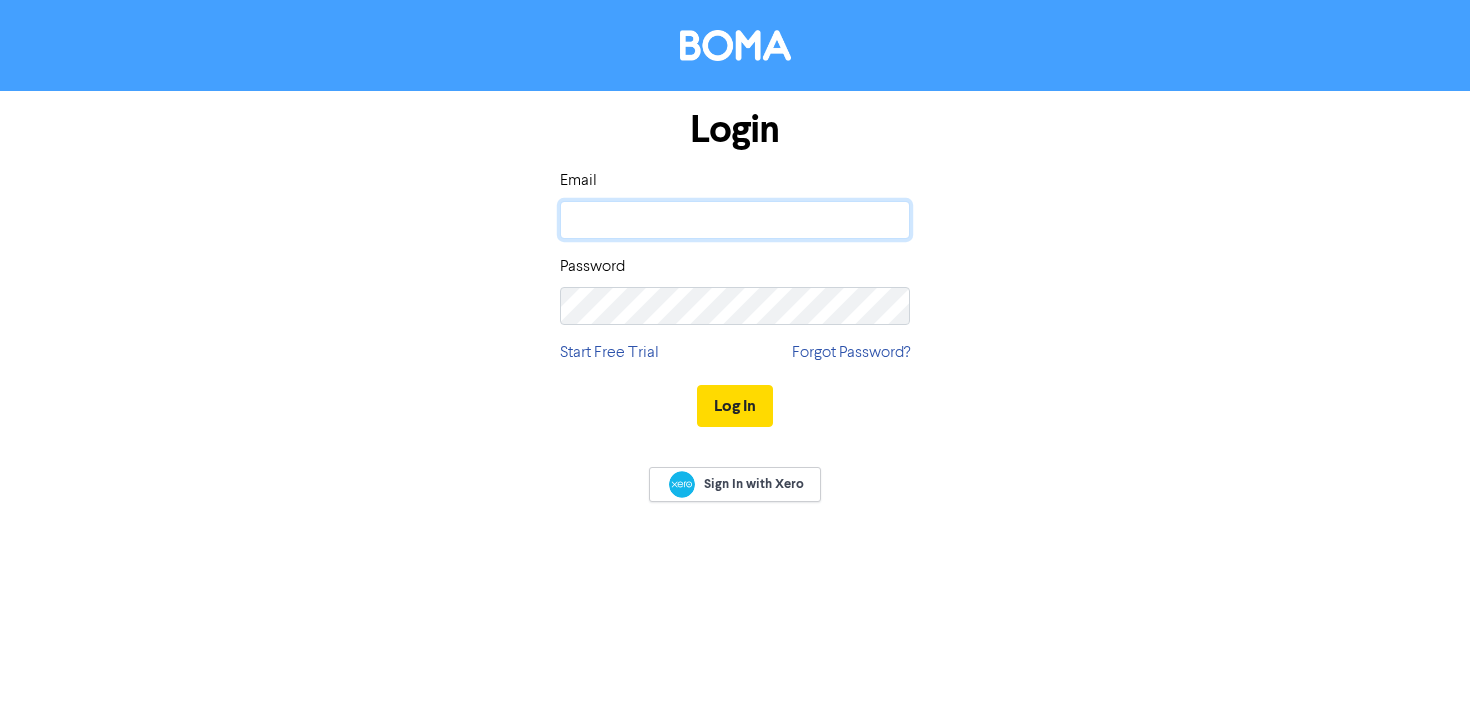 click 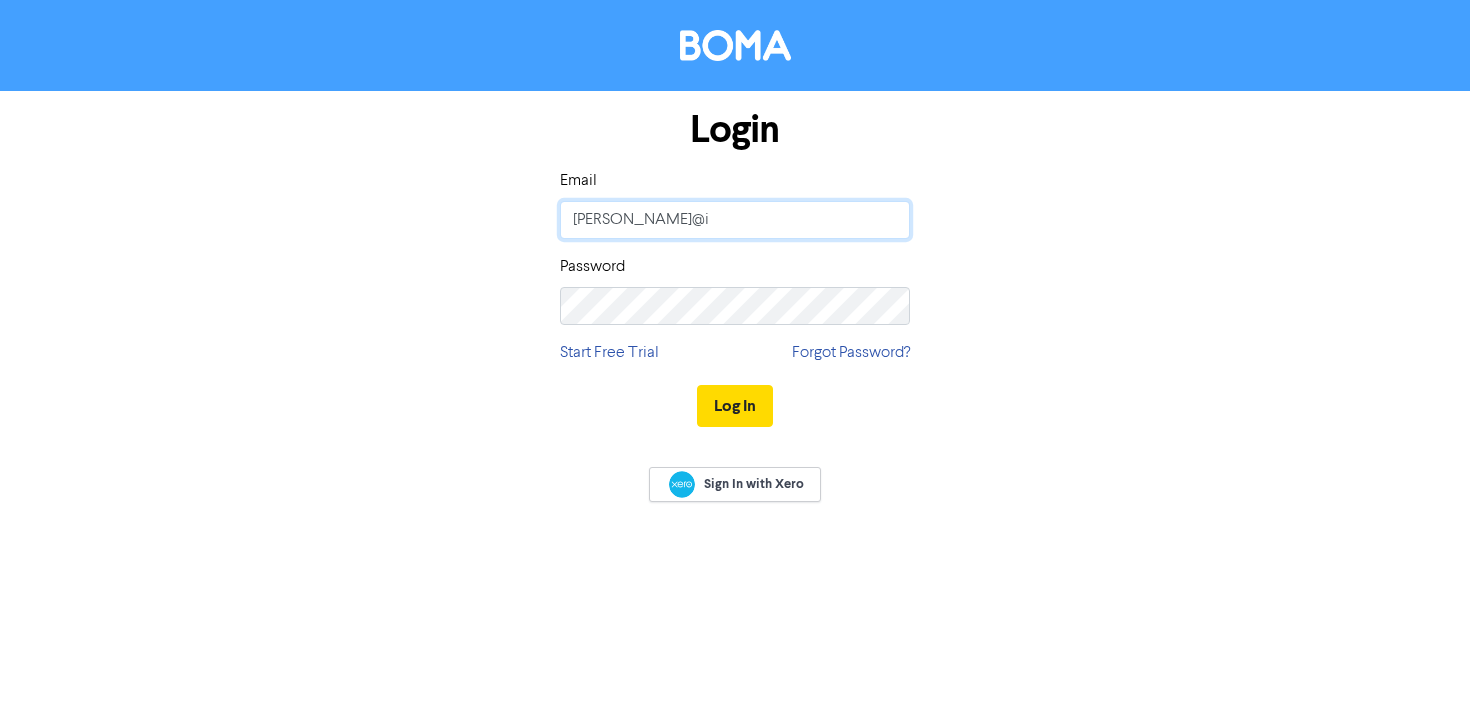 type on "[PERSON_NAME][EMAIL_ADDRESS][DOMAIN_NAME]" 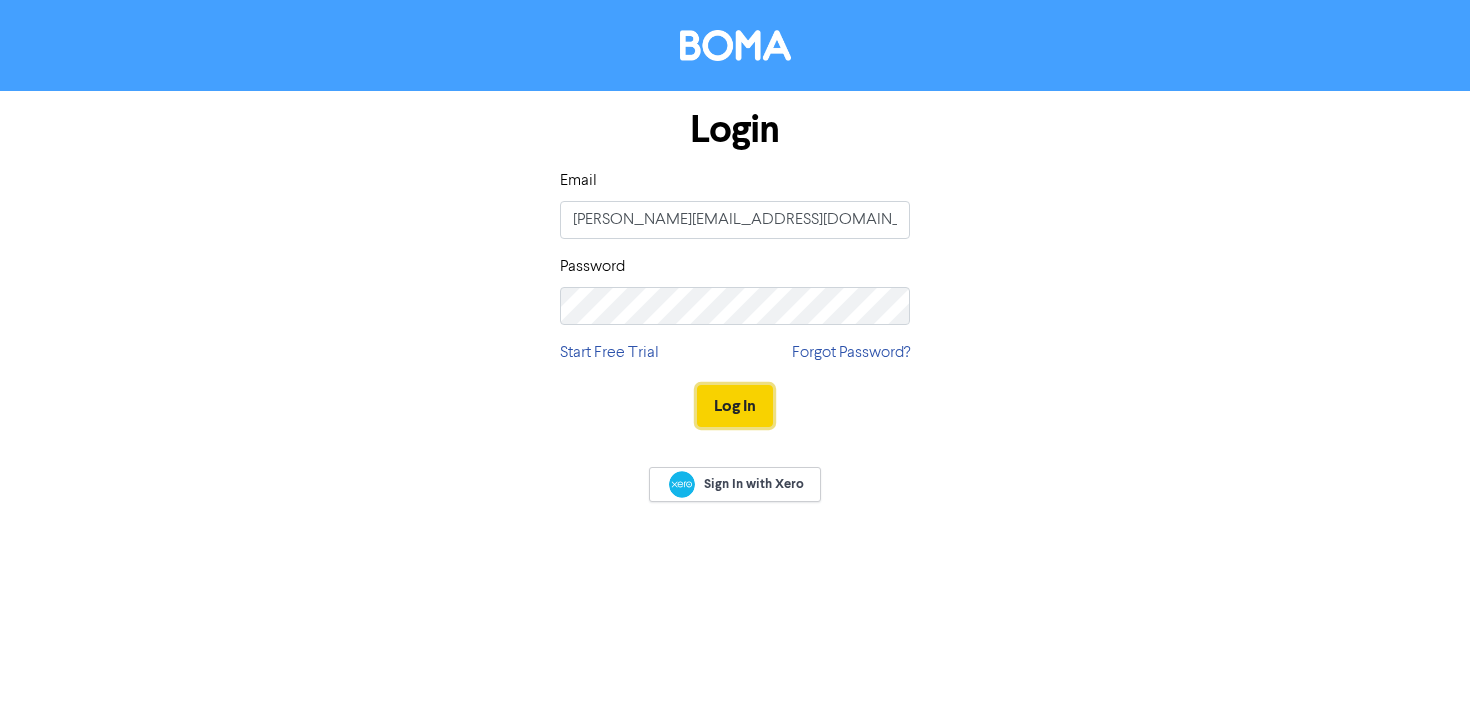 click on "Log In" at bounding box center (735, 406) 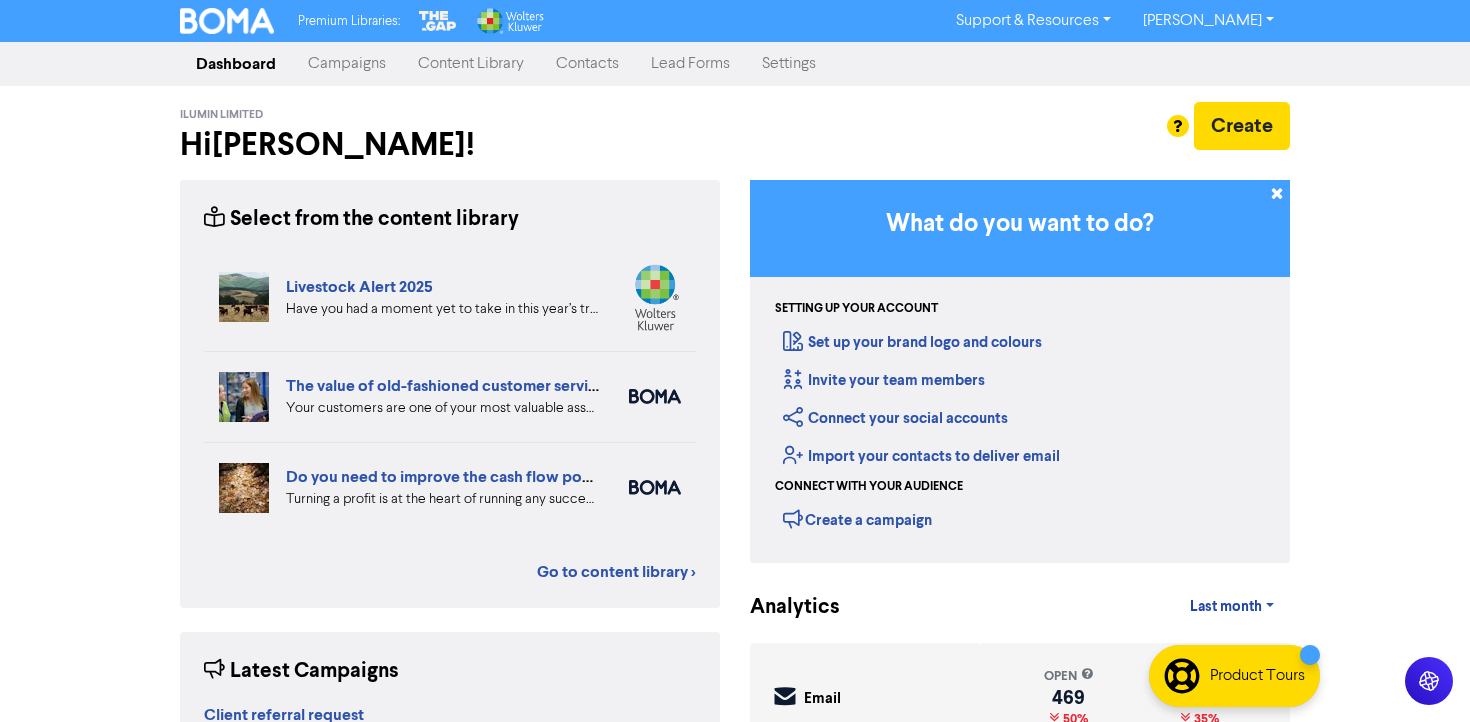 click on "Campaigns" at bounding box center (347, 64) 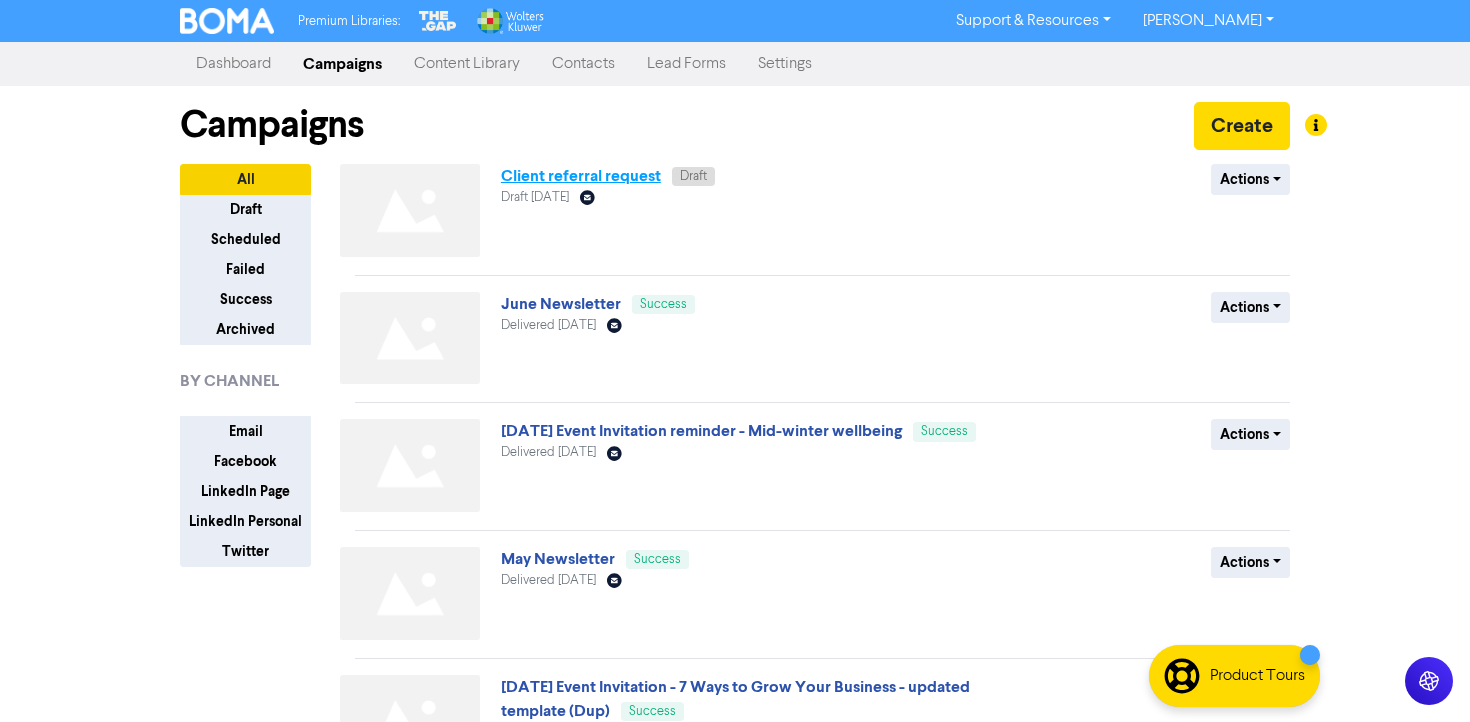 click on "Client referral request" at bounding box center [581, 176] 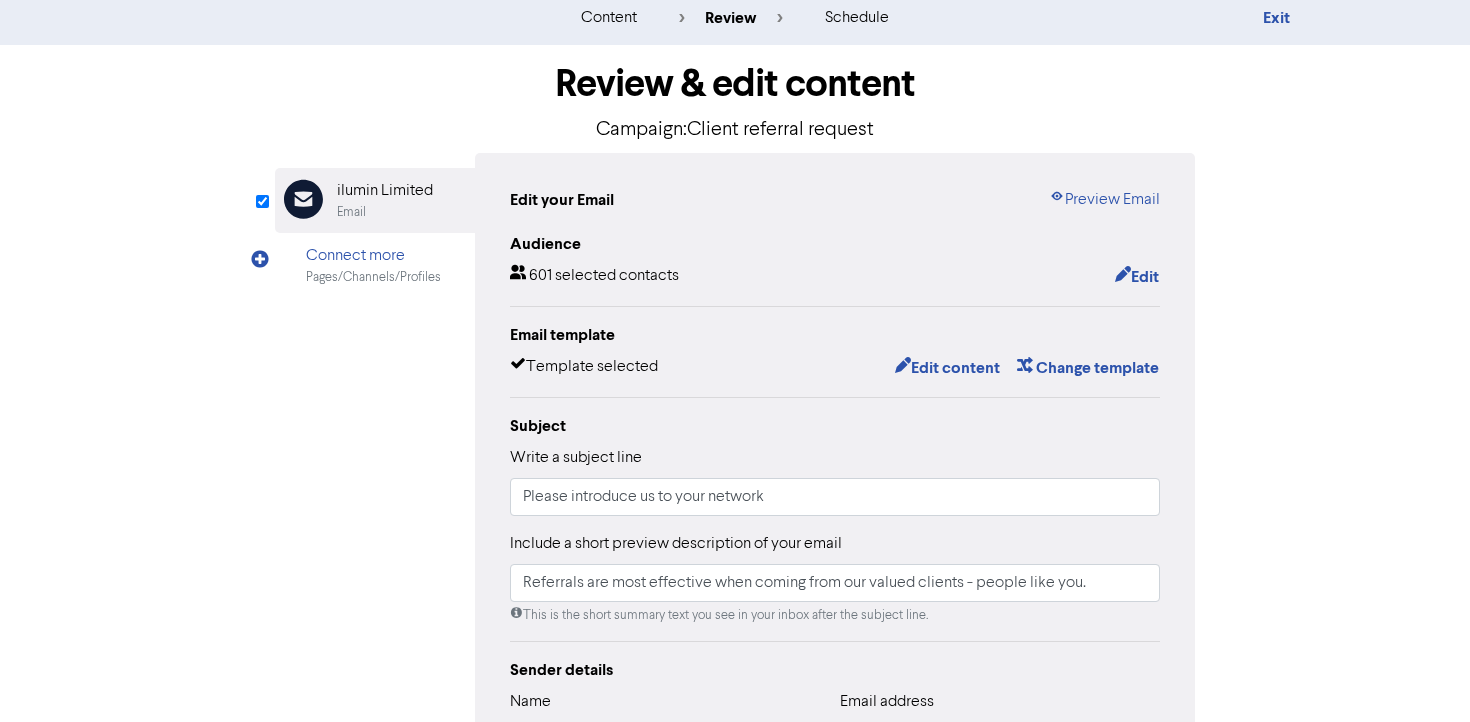 scroll, scrollTop: 0, scrollLeft: 0, axis: both 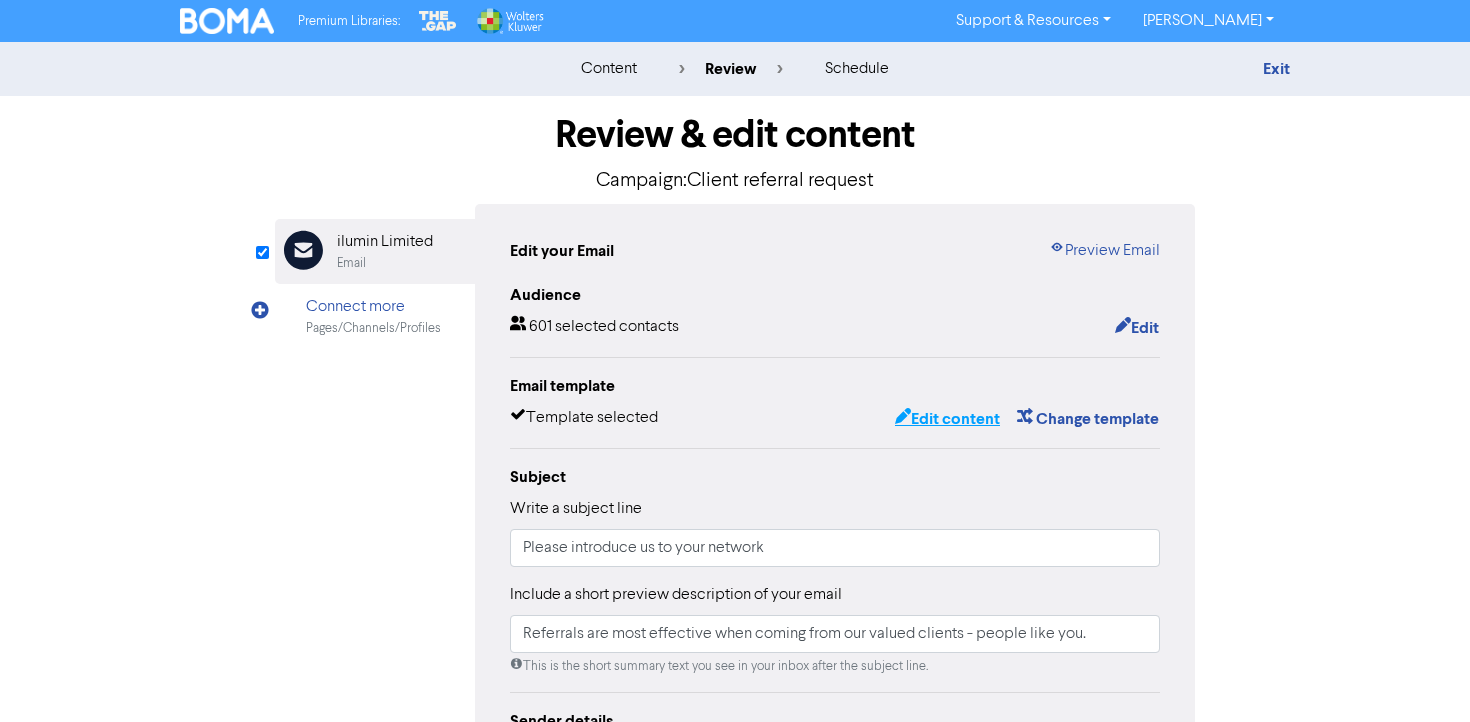 click on "Edit content" at bounding box center [947, 419] 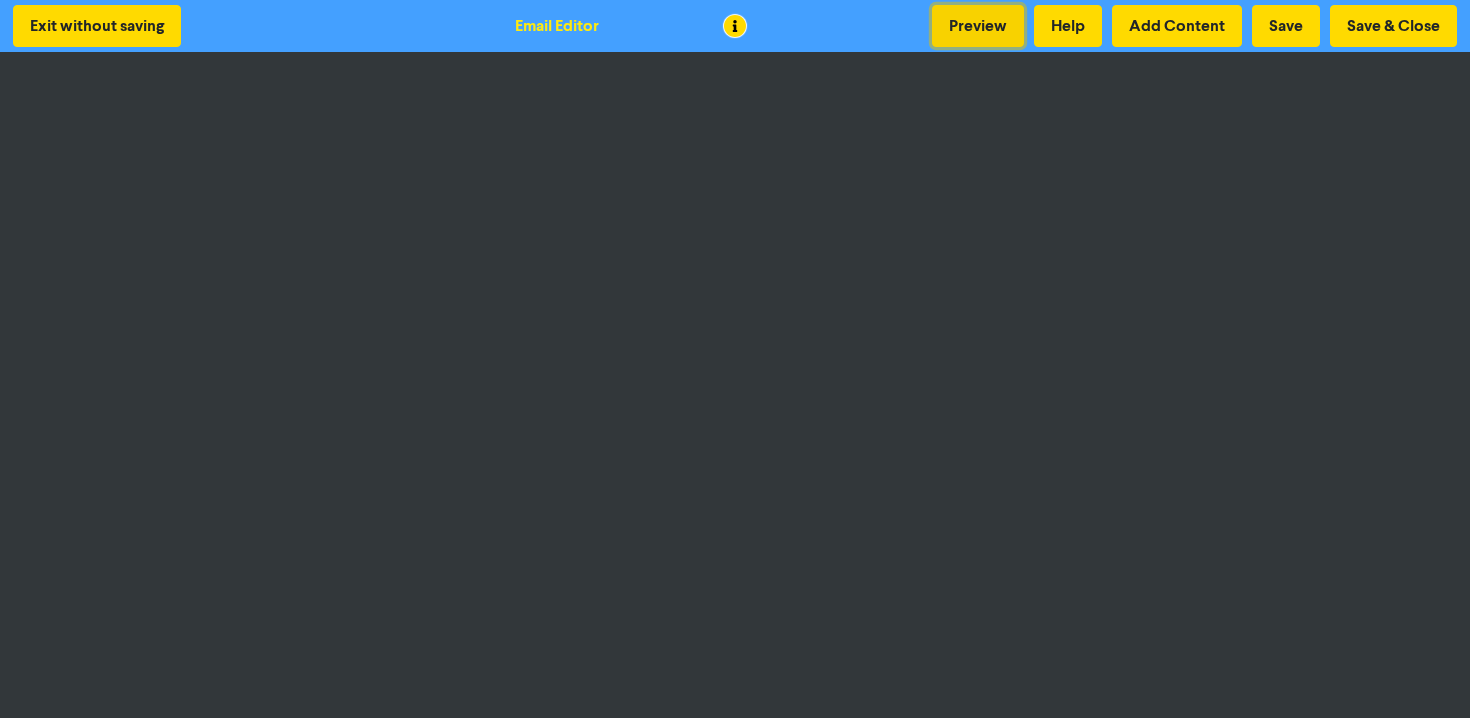 click on "Preview" at bounding box center (978, 26) 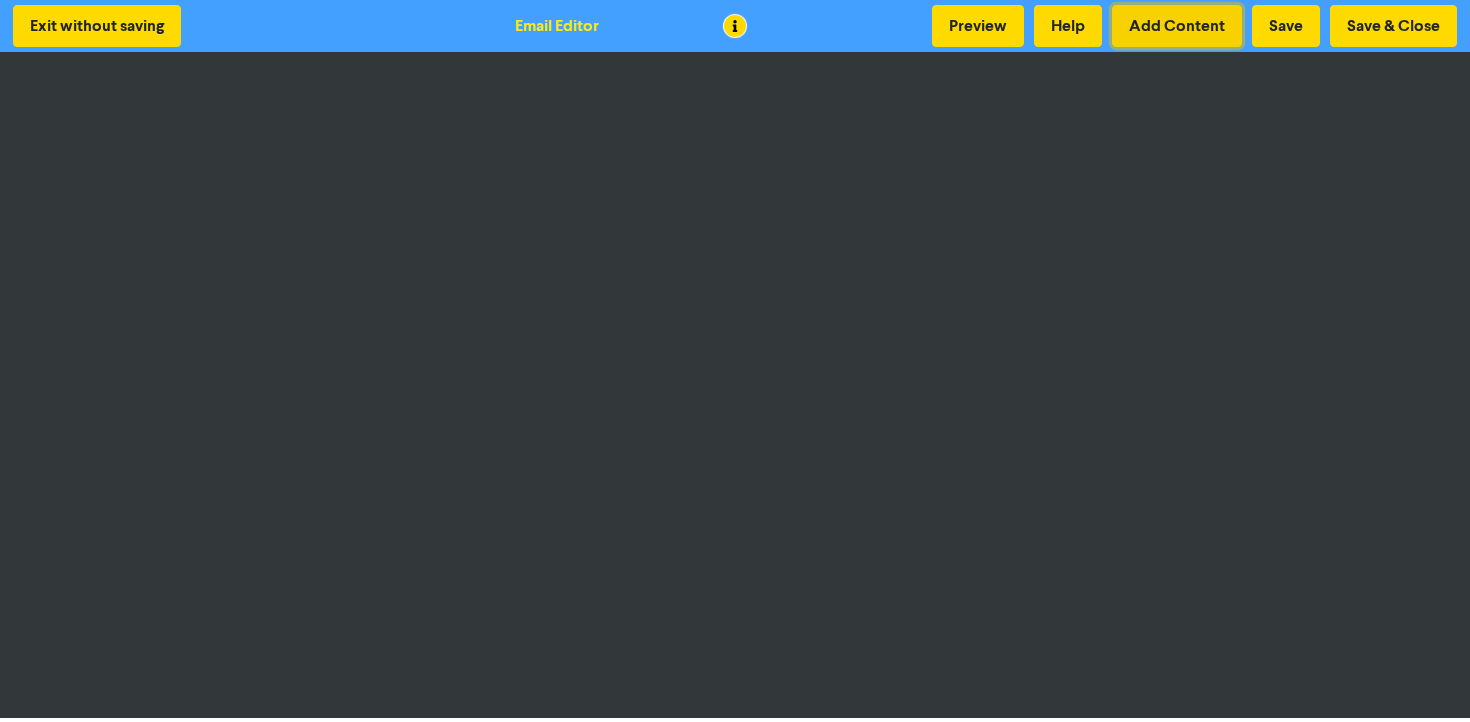 click on "Add Content" at bounding box center [1177, 26] 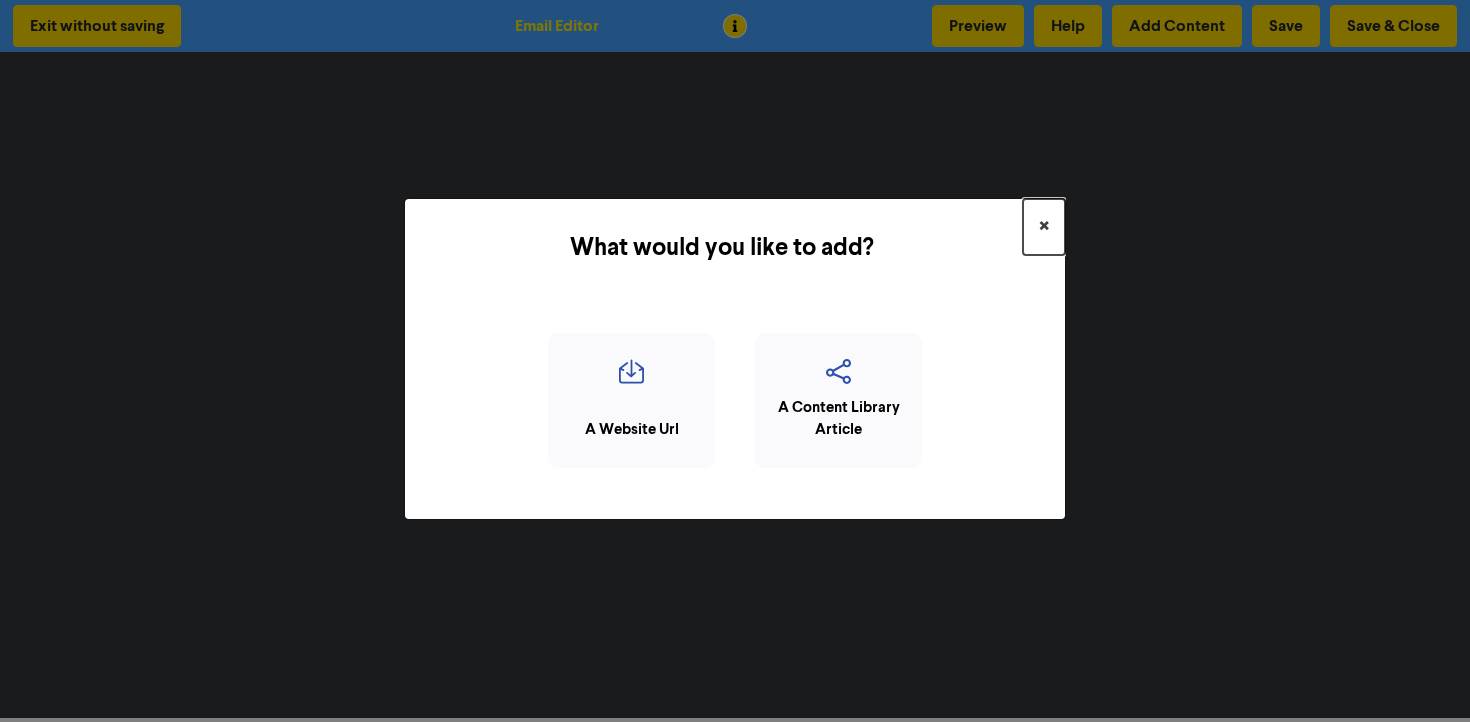 click on "×" at bounding box center [1044, 227] 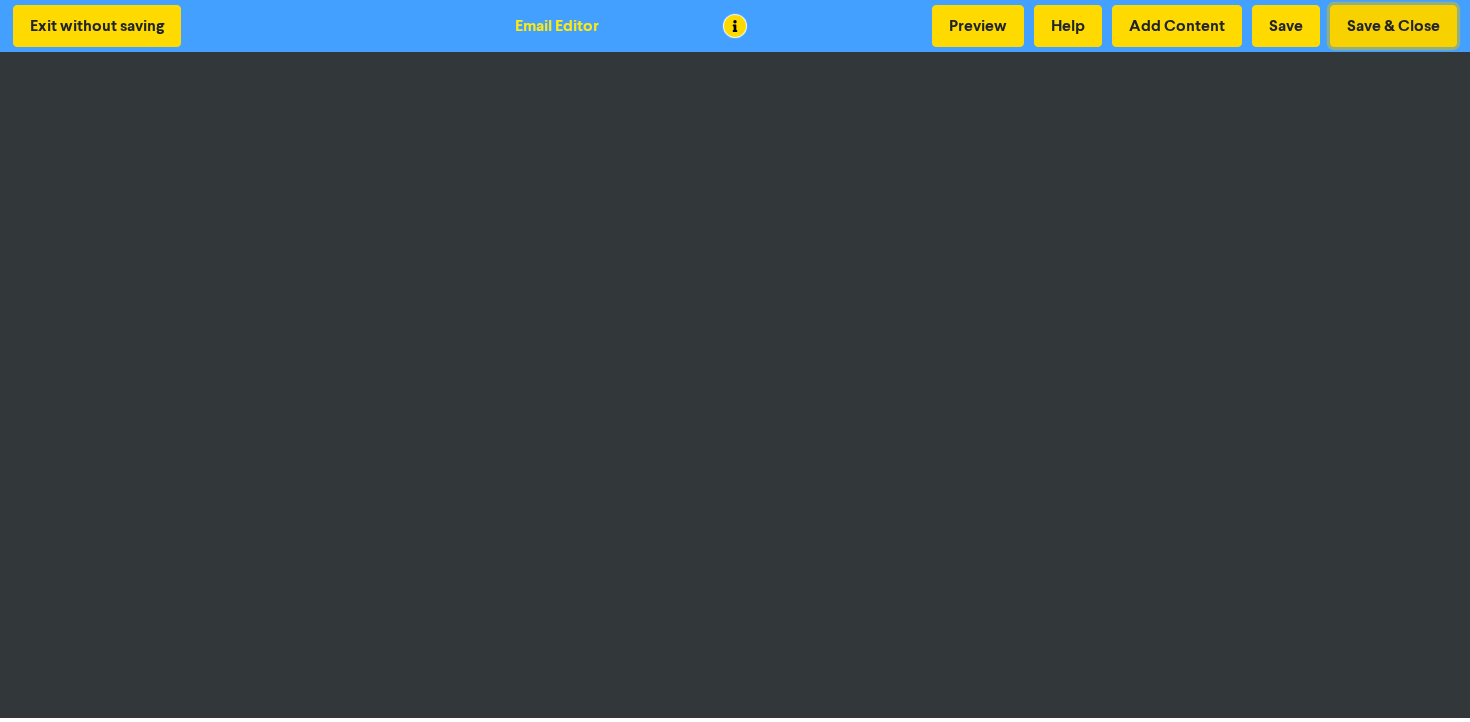 click on "Save & Close" at bounding box center (1393, 26) 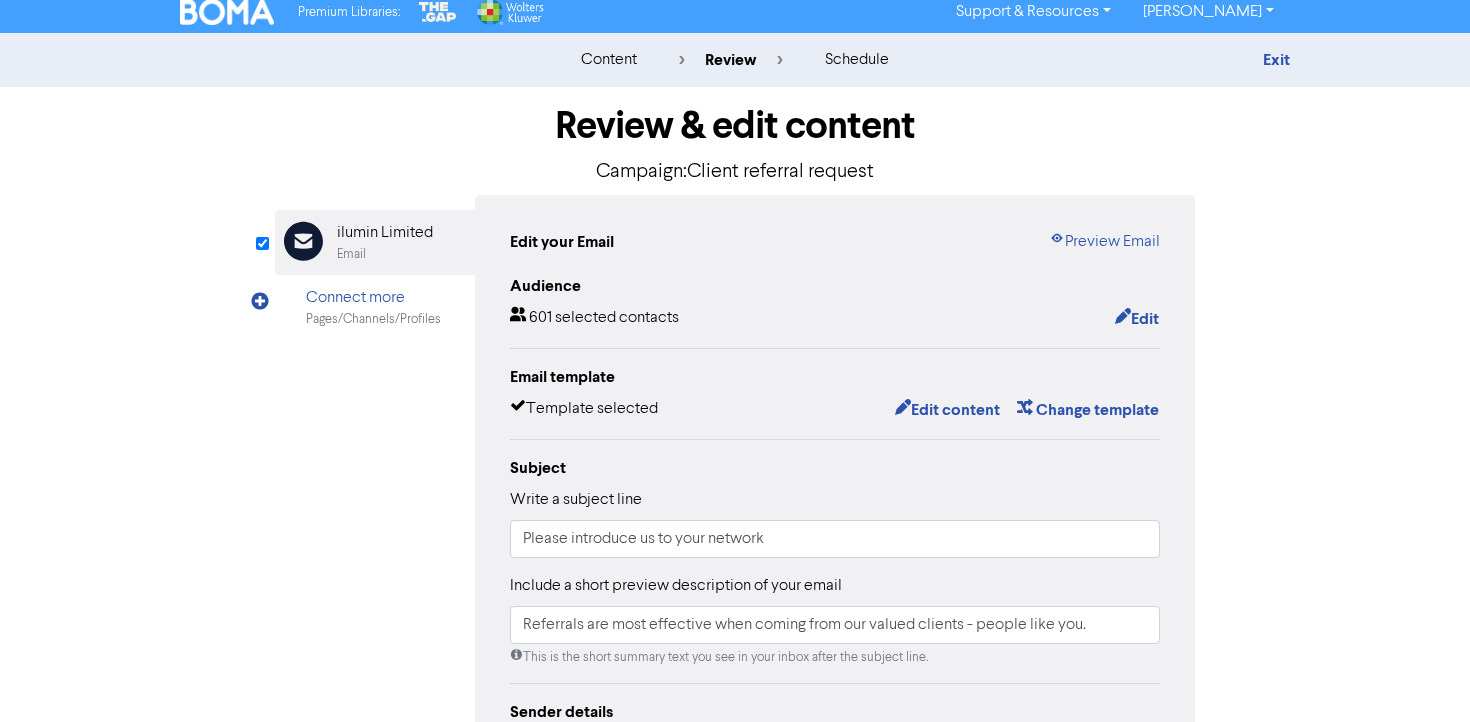 scroll, scrollTop: 0, scrollLeft: 0, axis: both 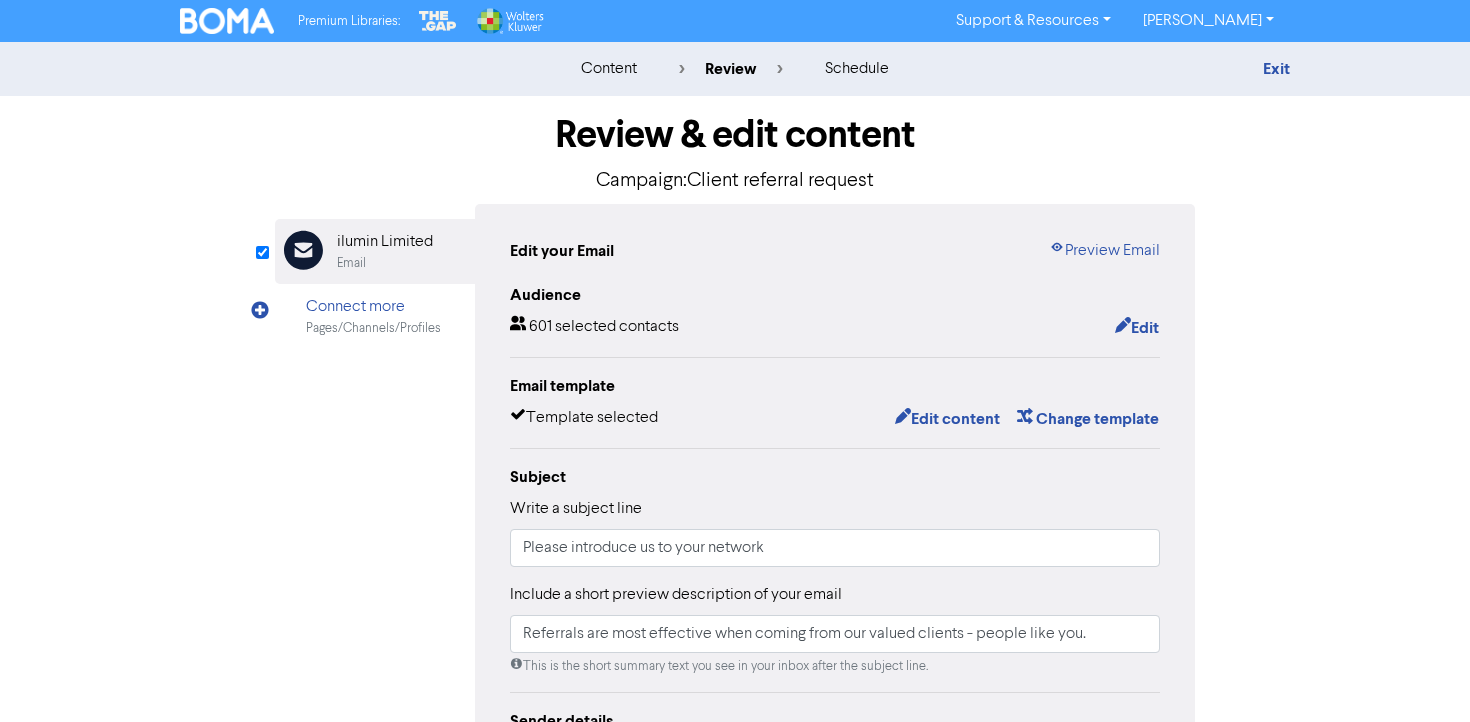 click on "Connect more" at bounding box center [373, 307] 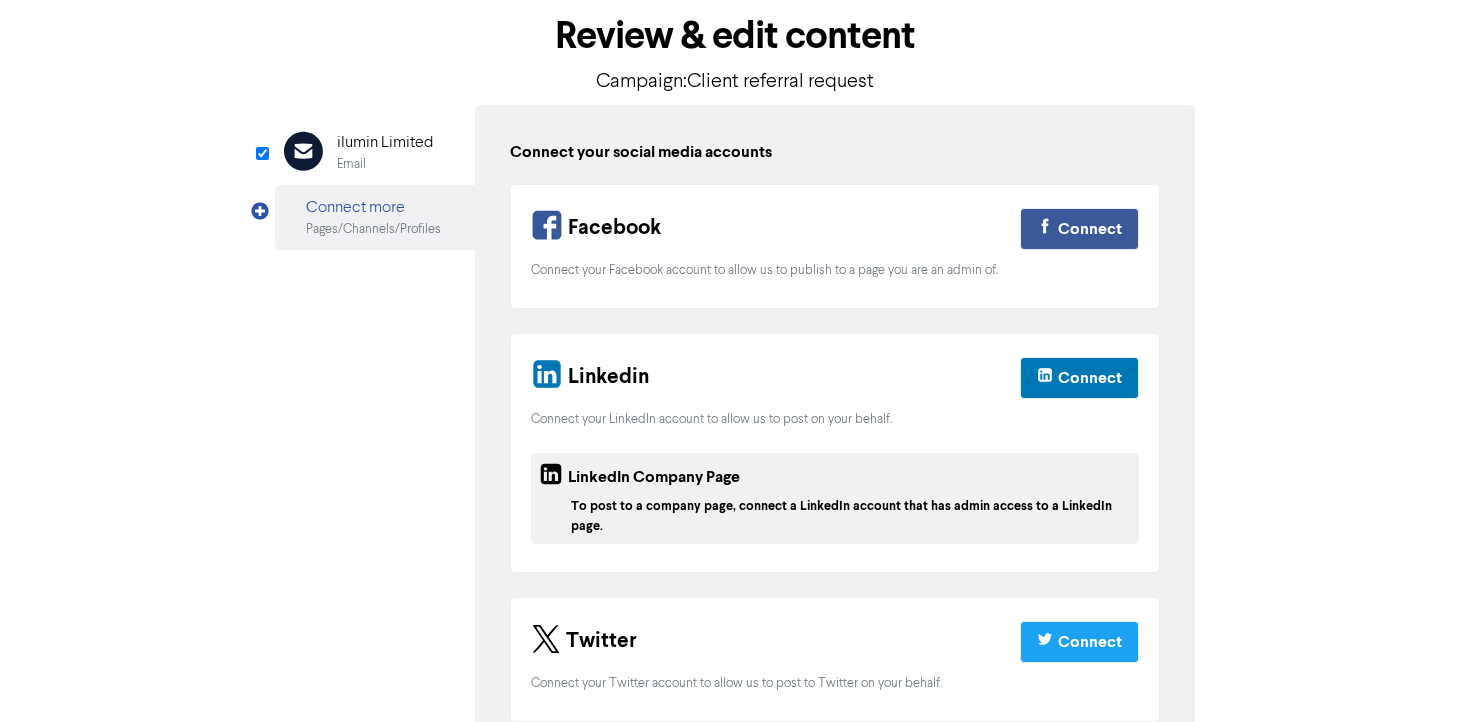 scroll, scrollTop: 0, scrollLeft: 0, axis: both 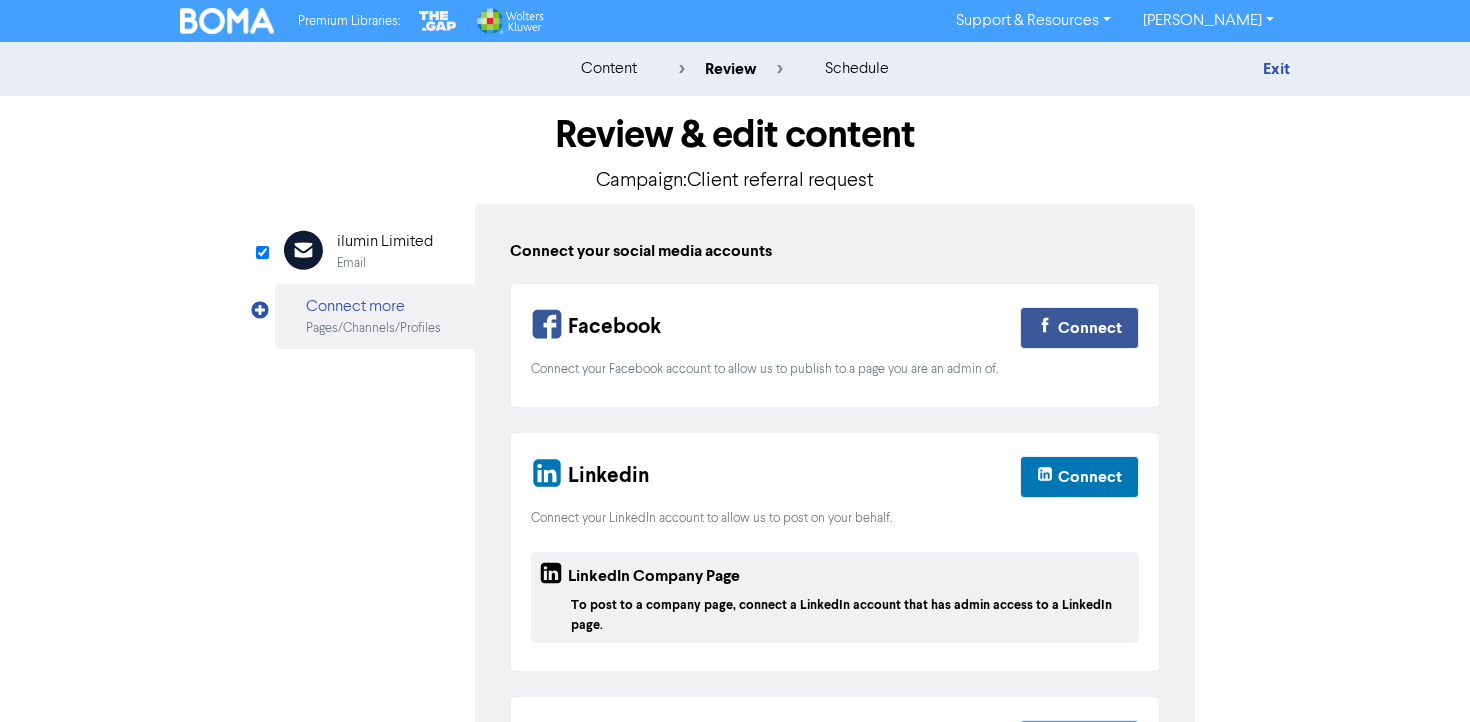click on "ilumin Limited" at bounding box center (385, 242) 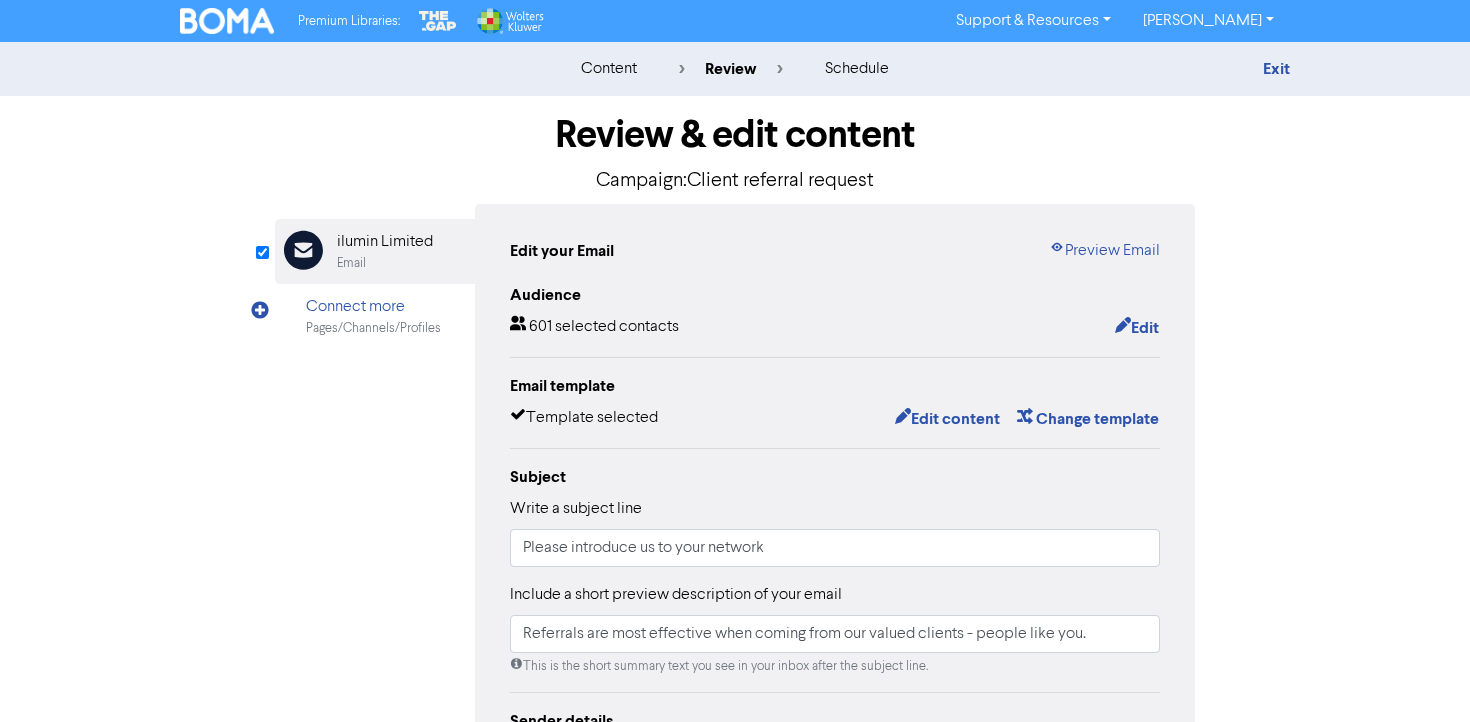 click on "Support & Resources" at bounding box center (1033, 21) 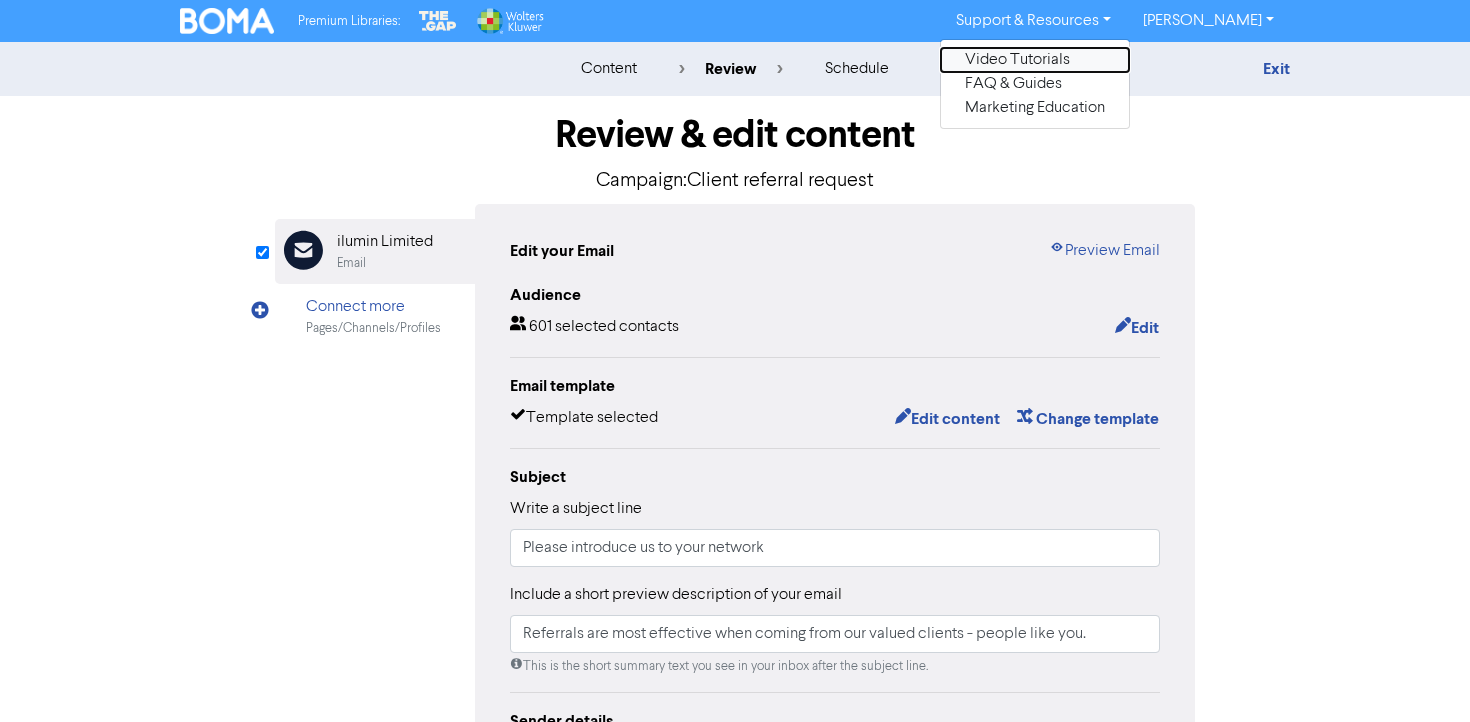 click on "Video Tutorials" at bounding box center [1035, 60] 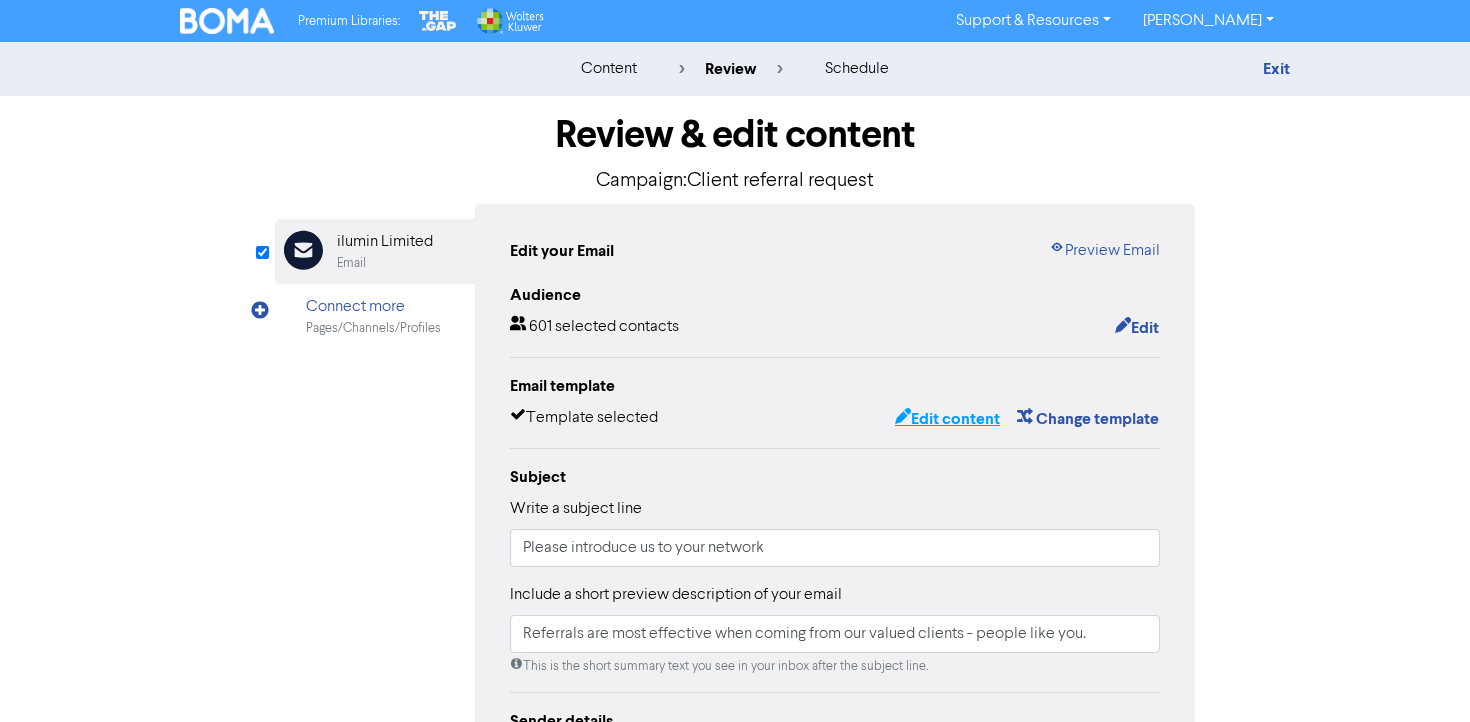click on "Edit content" at bounding box center [947, 419] 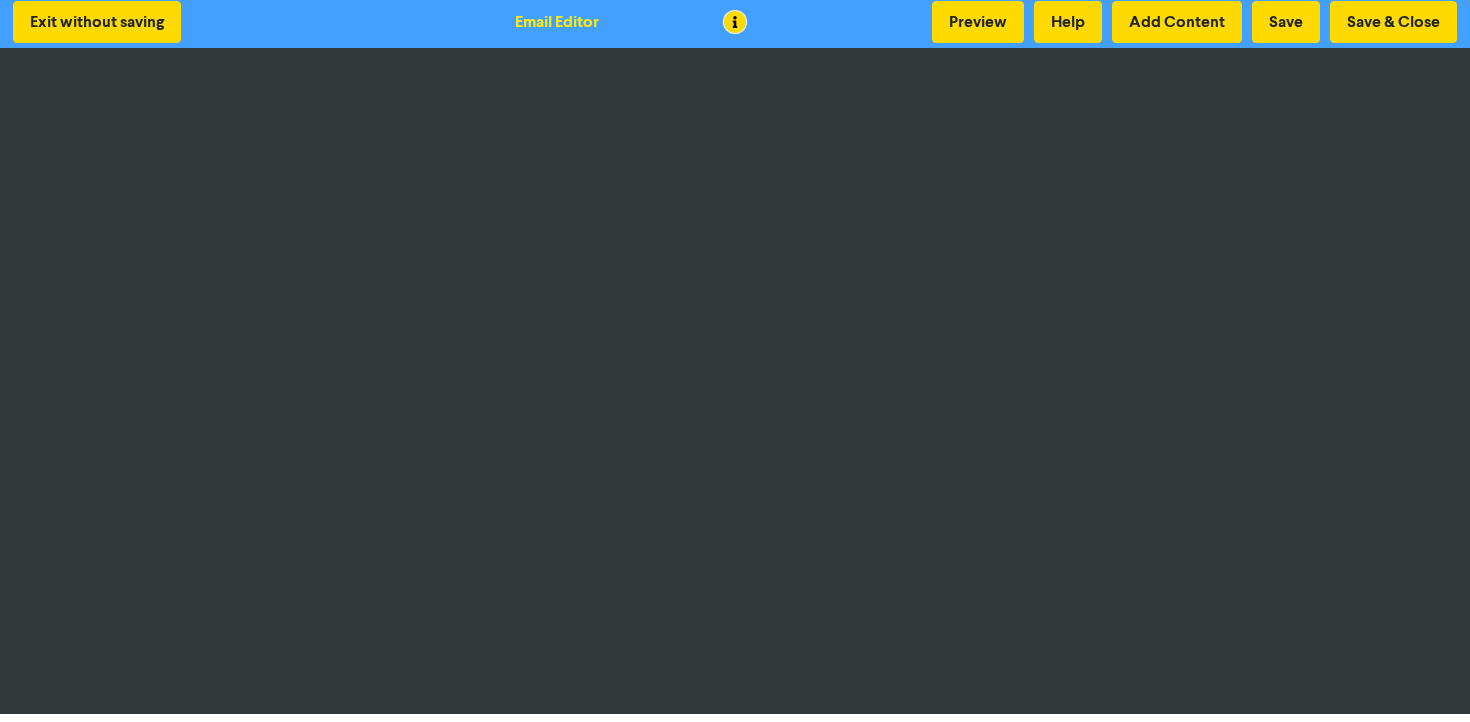 scroll, scrollTop: 0, scrollLeft: 0, axis: both 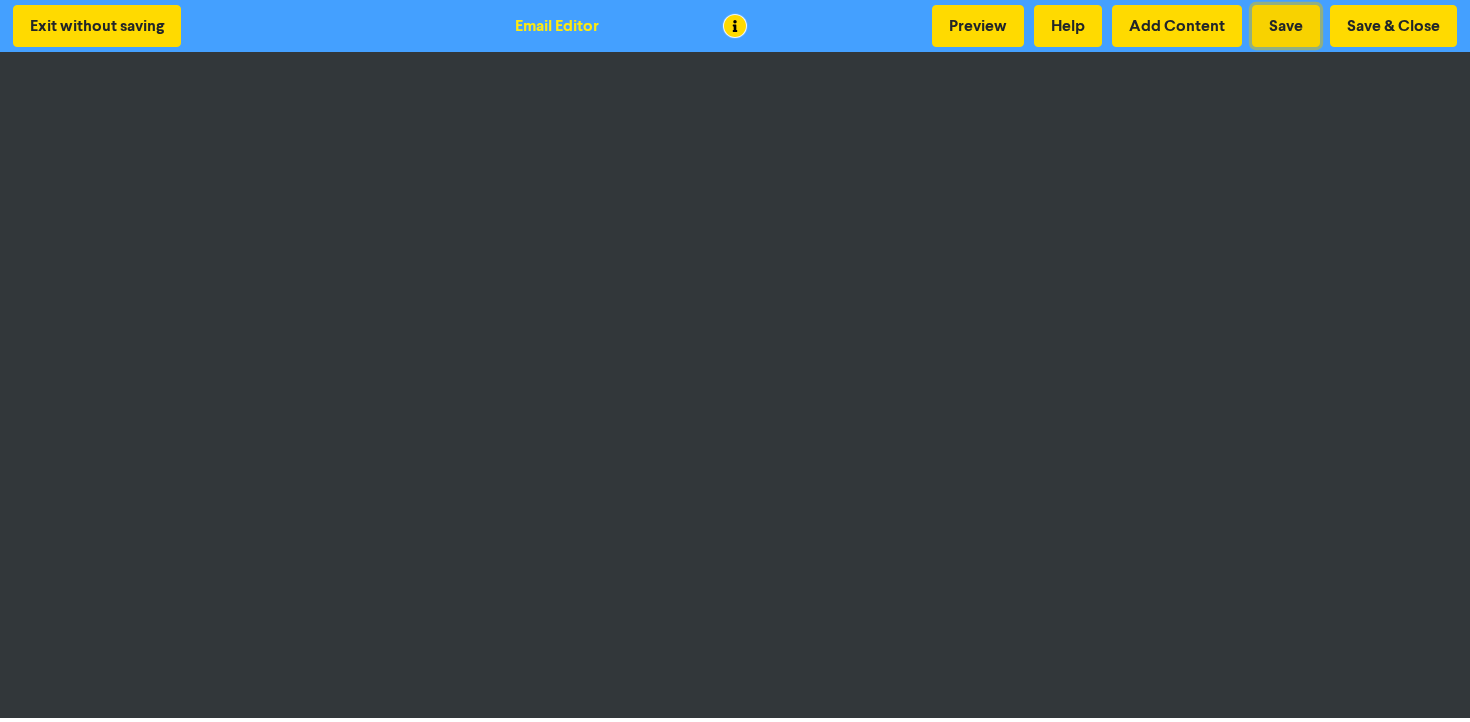 click on "Save" at bounding box center (1286, 26) 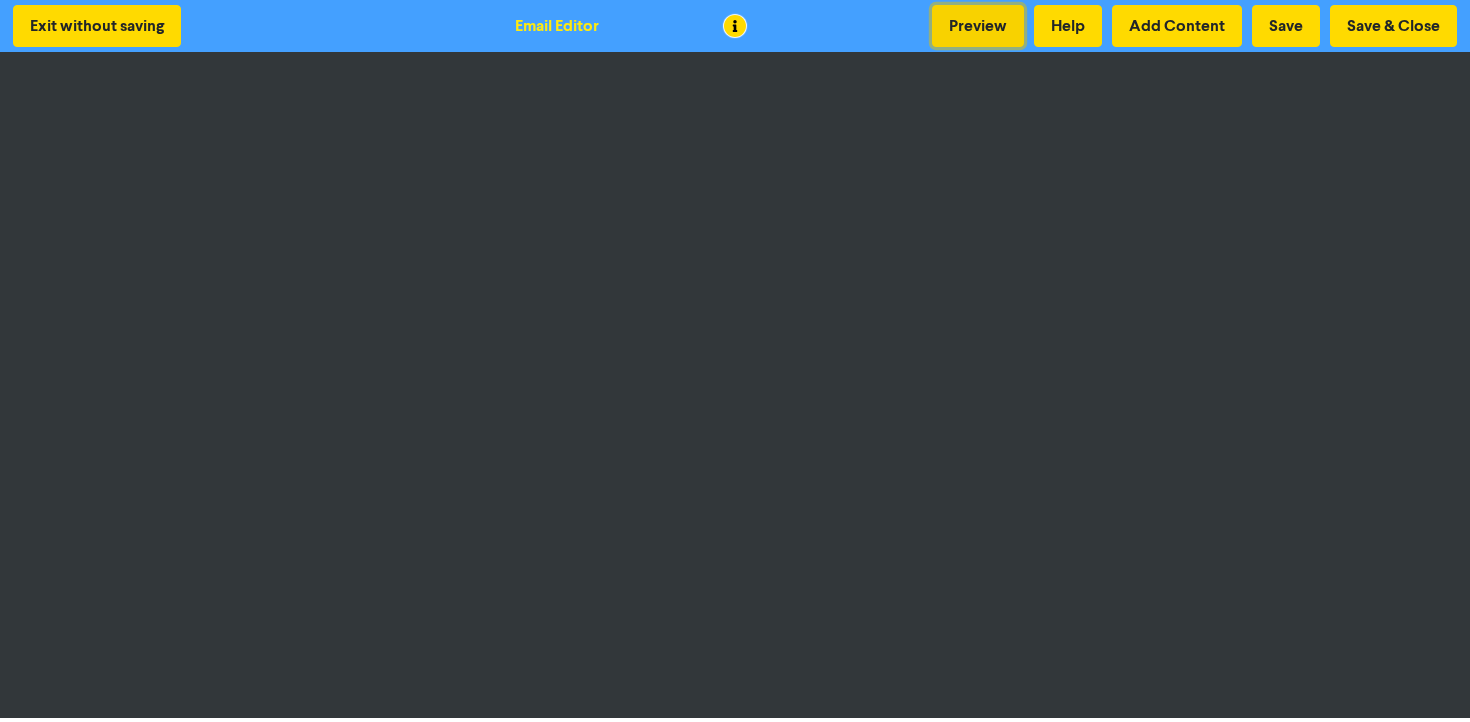 click on "Preview" at bounding box center [978, 26] 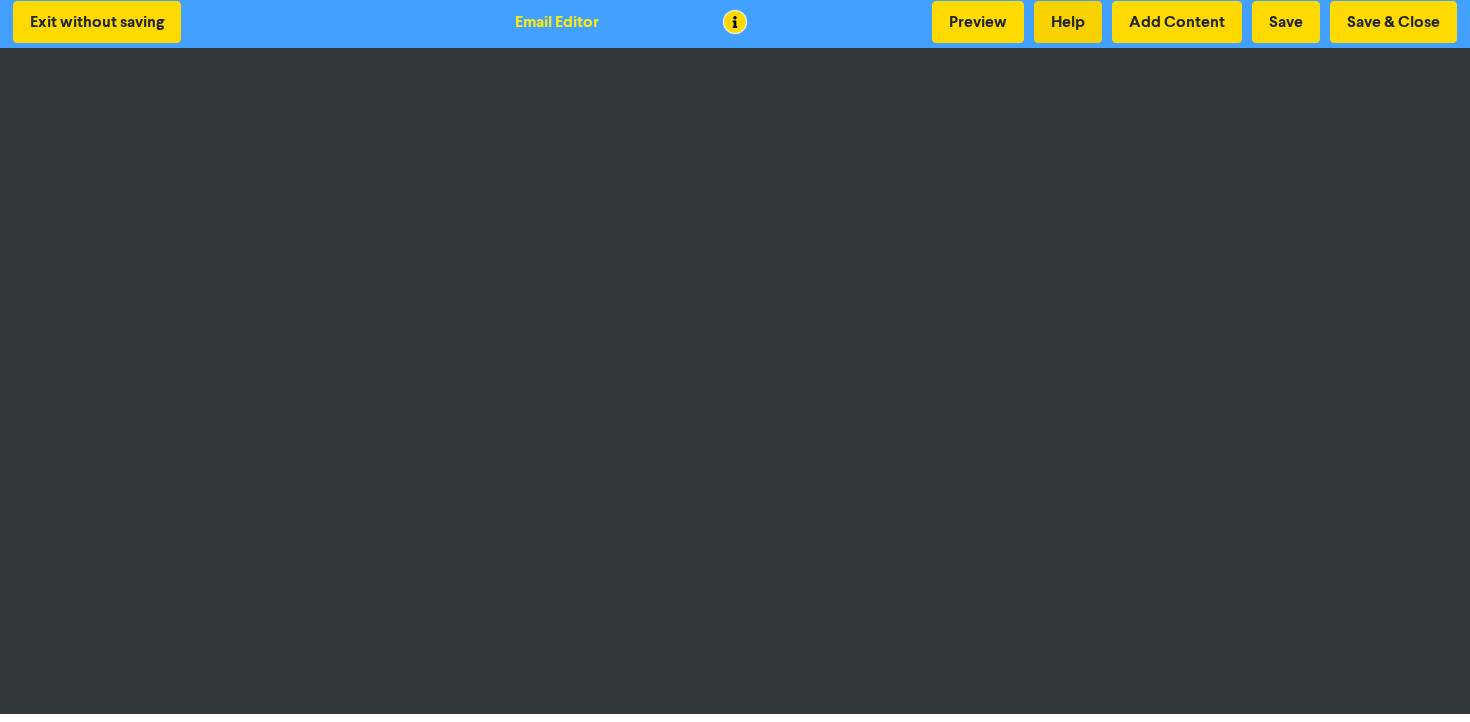 scroll, scrollTop: 0, scrollLeft: 0, axis: both 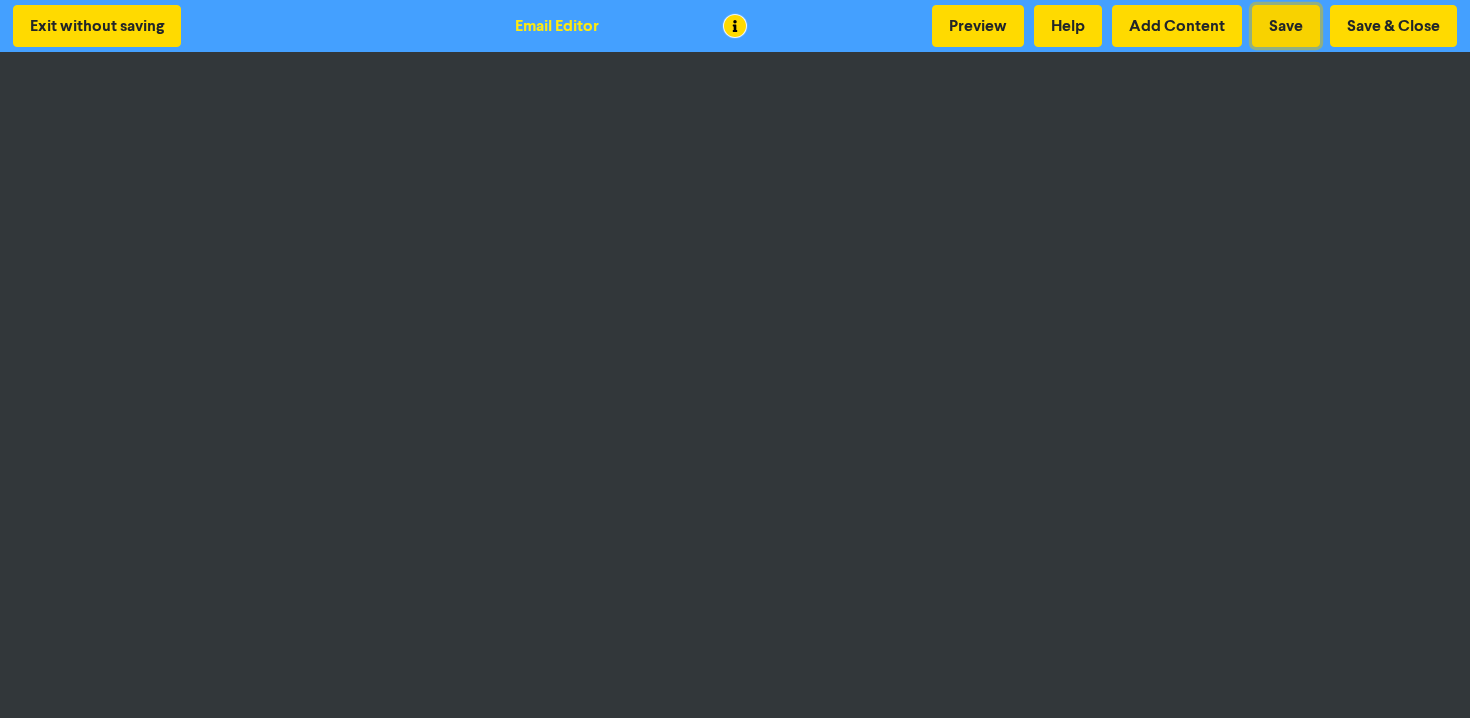 click on "Save" at bounding box center (1286, 26) 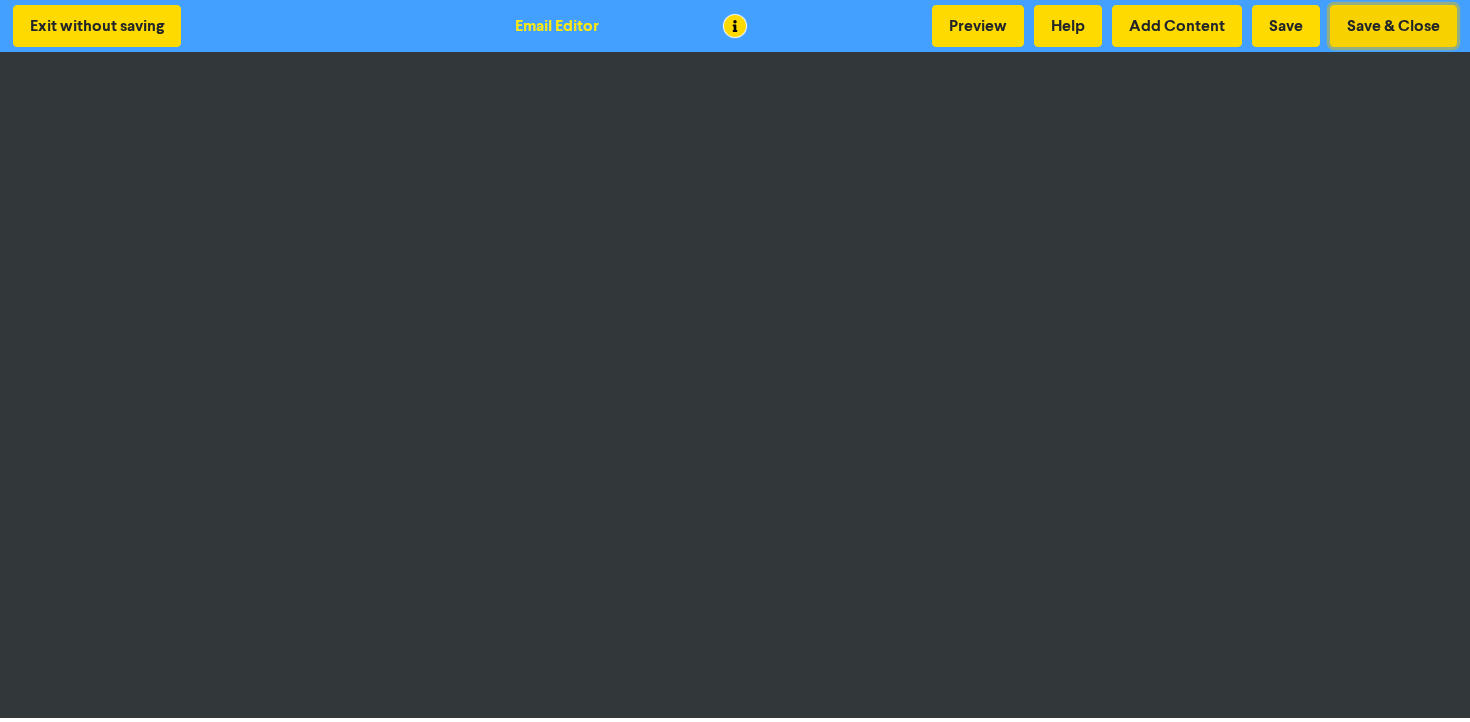 click on "Save & Close" at bounding box center (1393, 26) 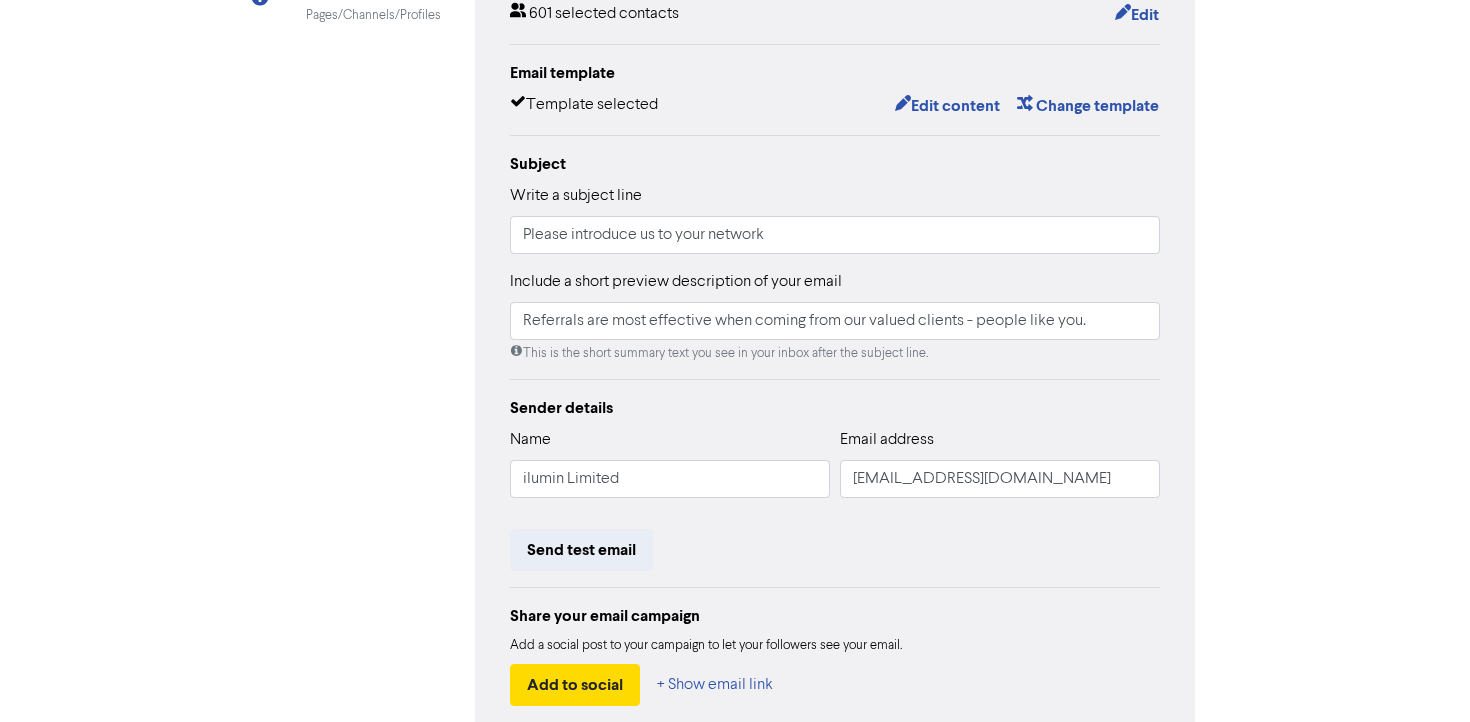 scroll, scrollTop: 422, scrollLeft: 0, axis: vertical 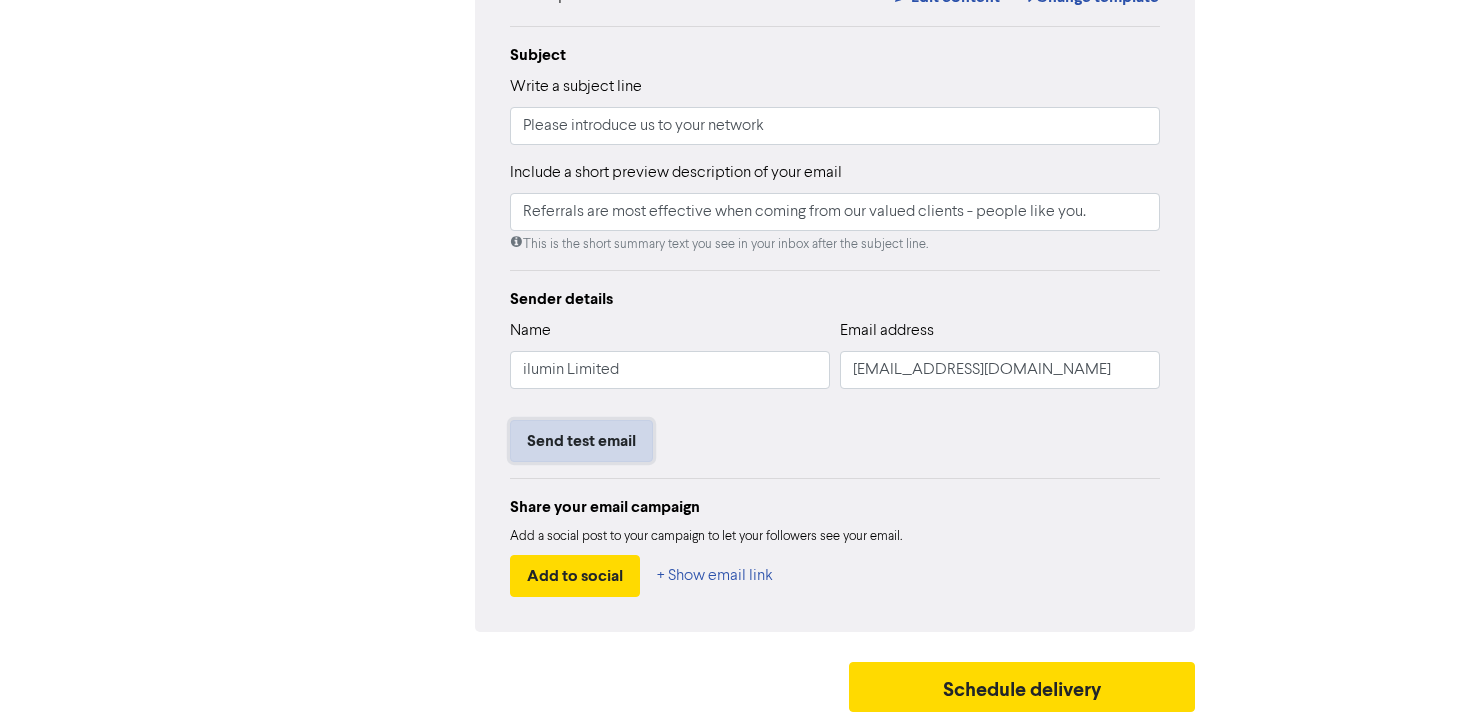 click on "Send test email" at bounding box center [581, 441] 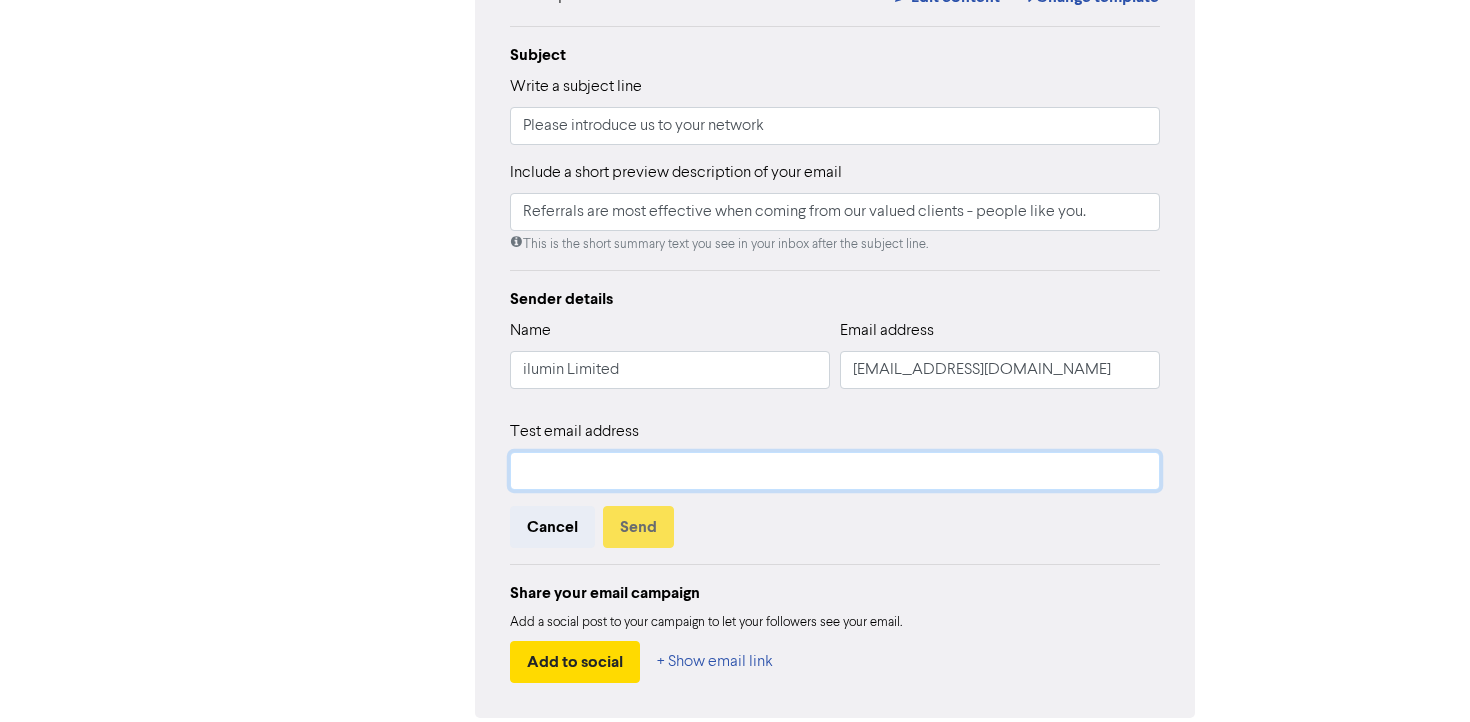 click at bounding box center (835, 471) 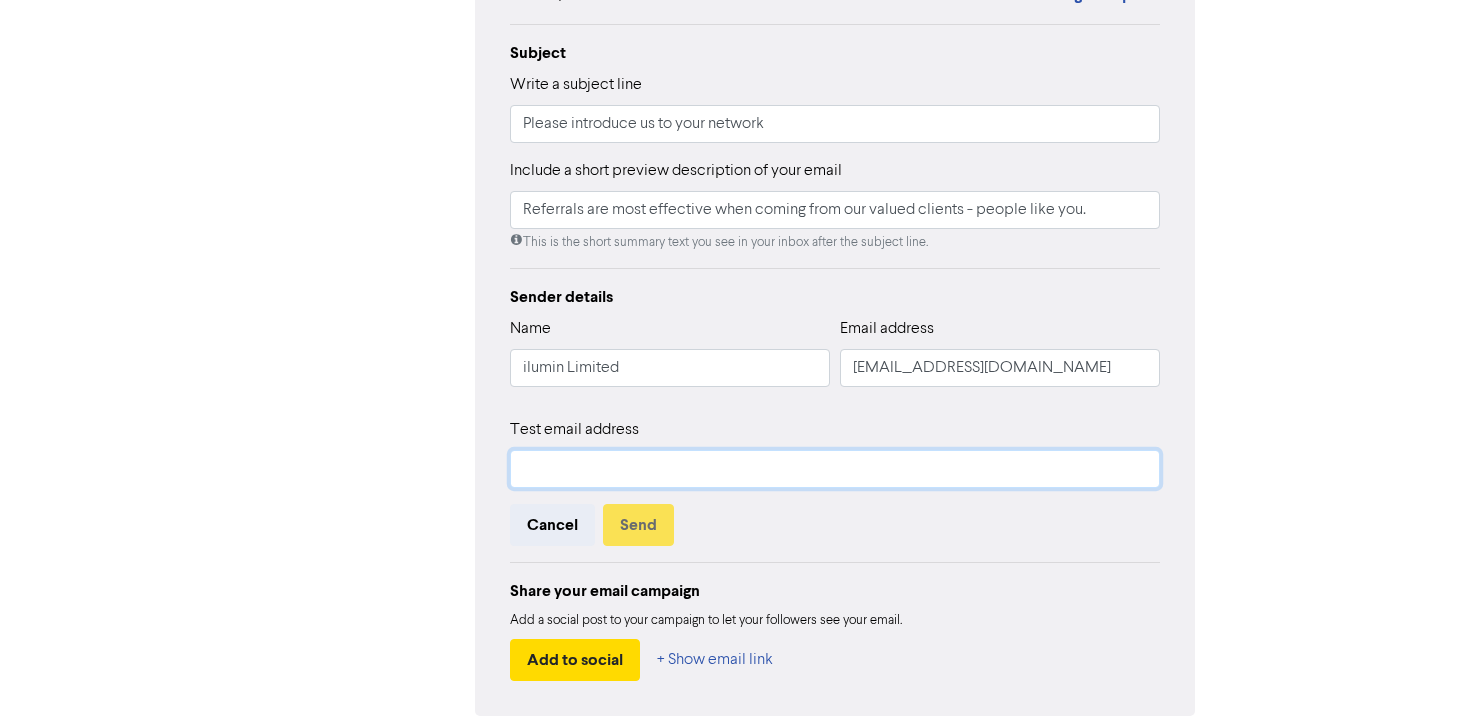click at bounding box center [835, 469] 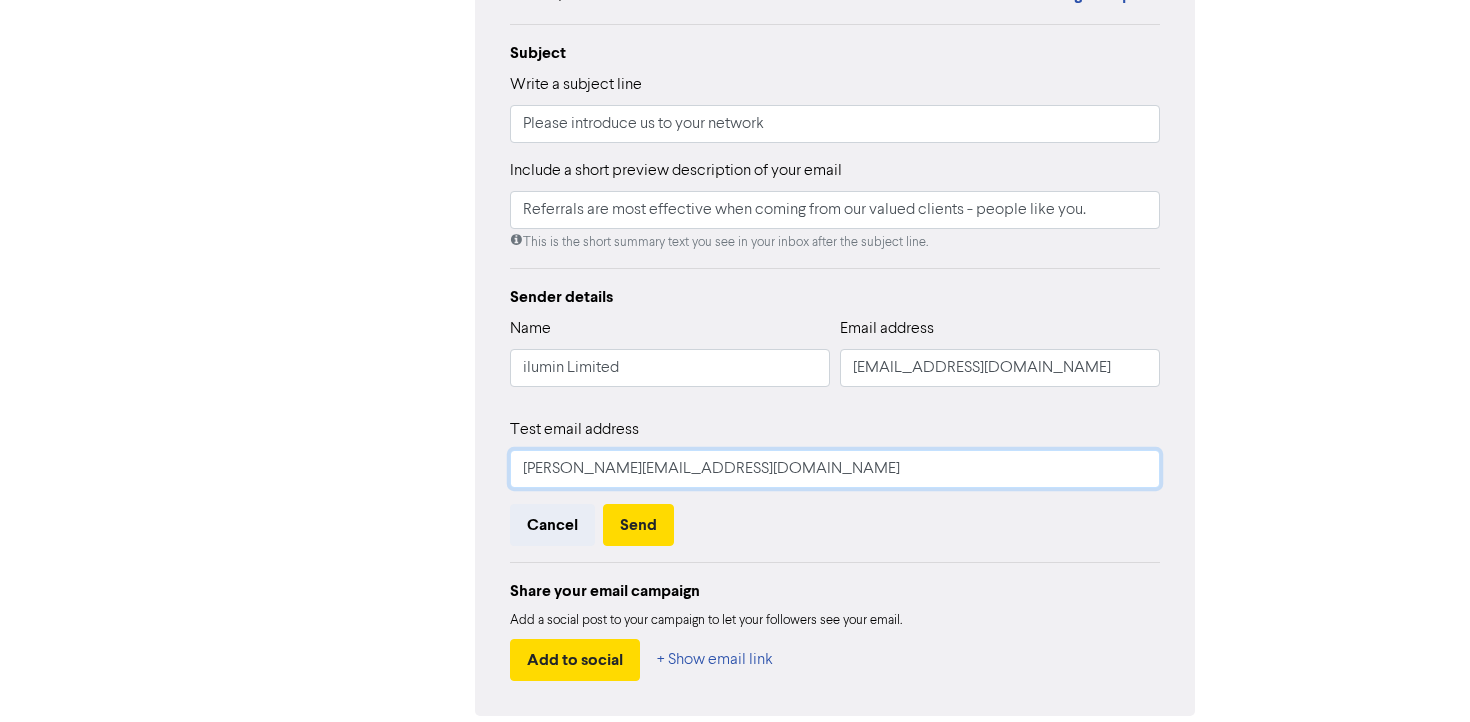 click on "[PERSON_NAME][EMAIL_ADDRESS][DOMAIN_NAME]" at bounding box center (835, 469) 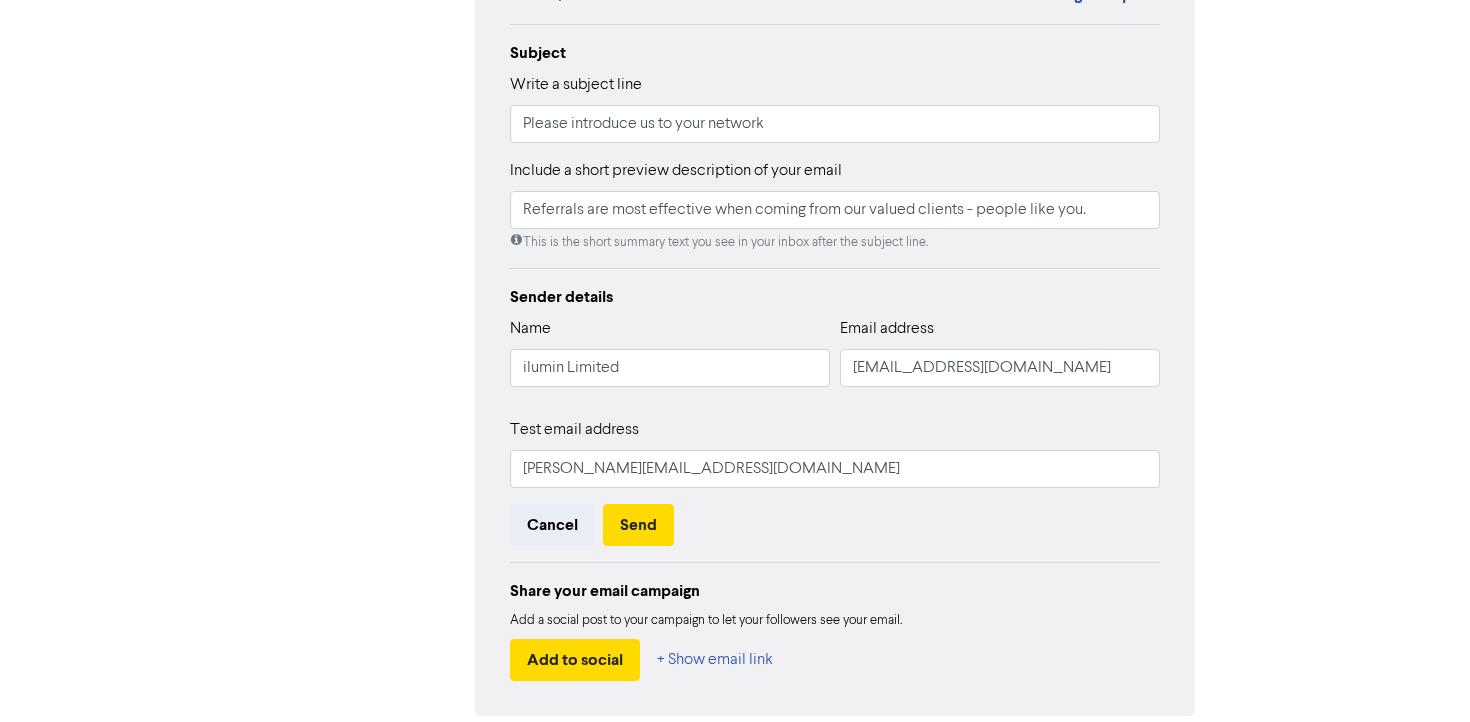 click on "Cancel Send" at bounding box center [835, 525] 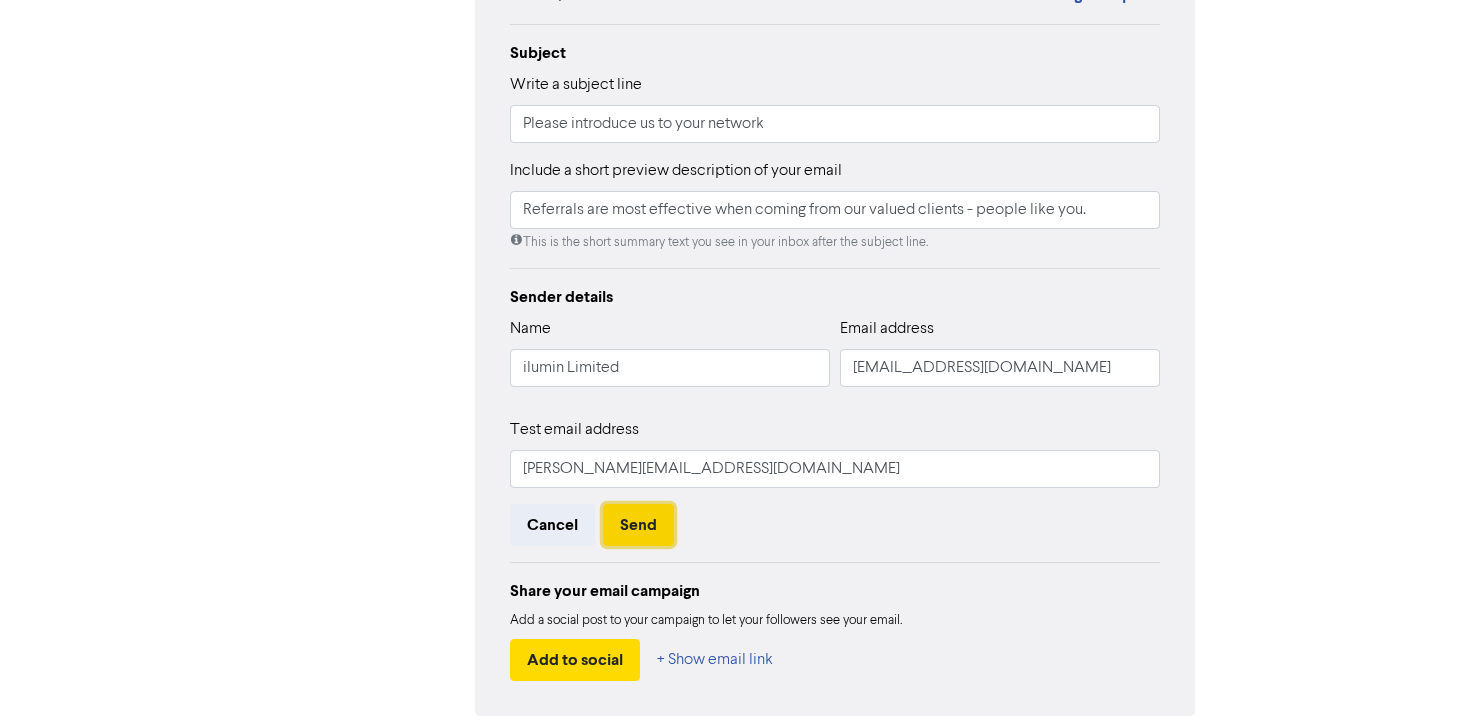 click on "Send" at bounding box center [638, 525] 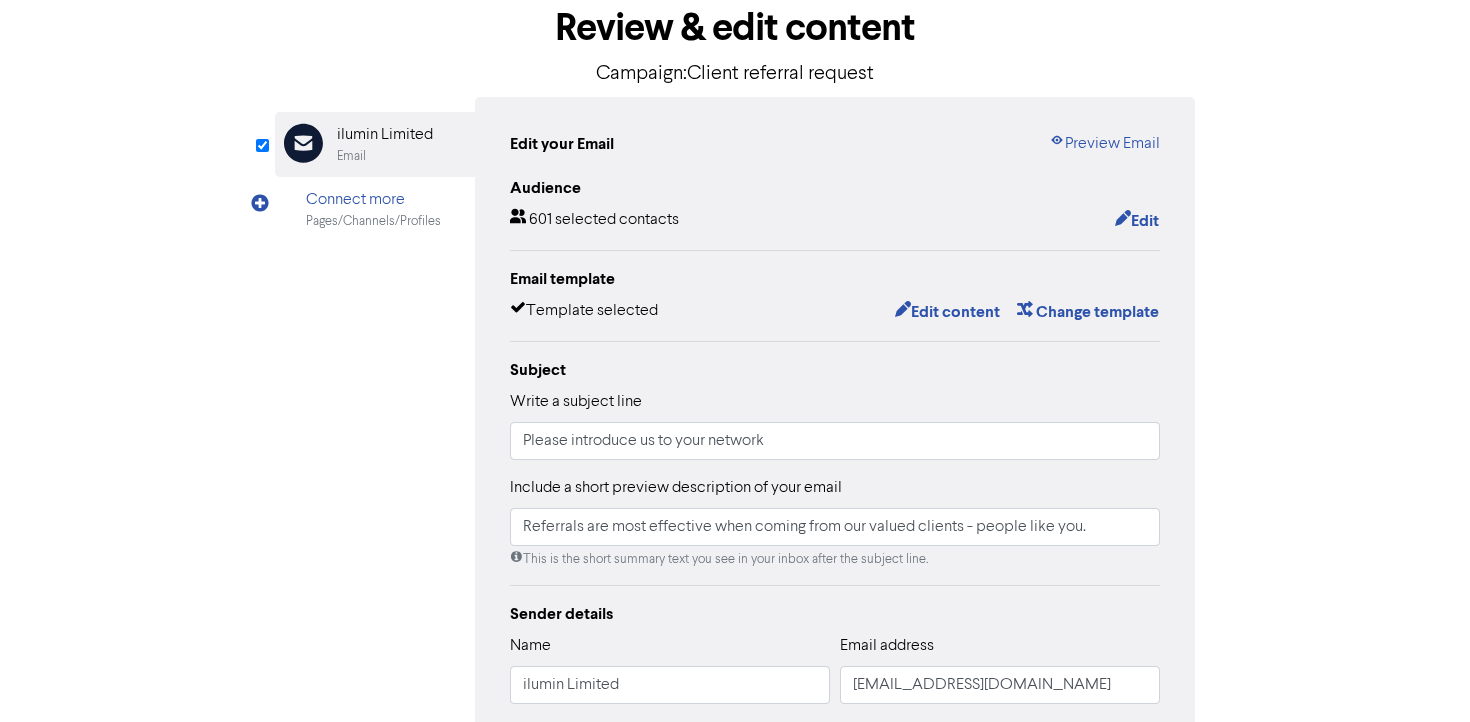 scroll, scrollTop: 0, scrollLeft: 0, axis: both 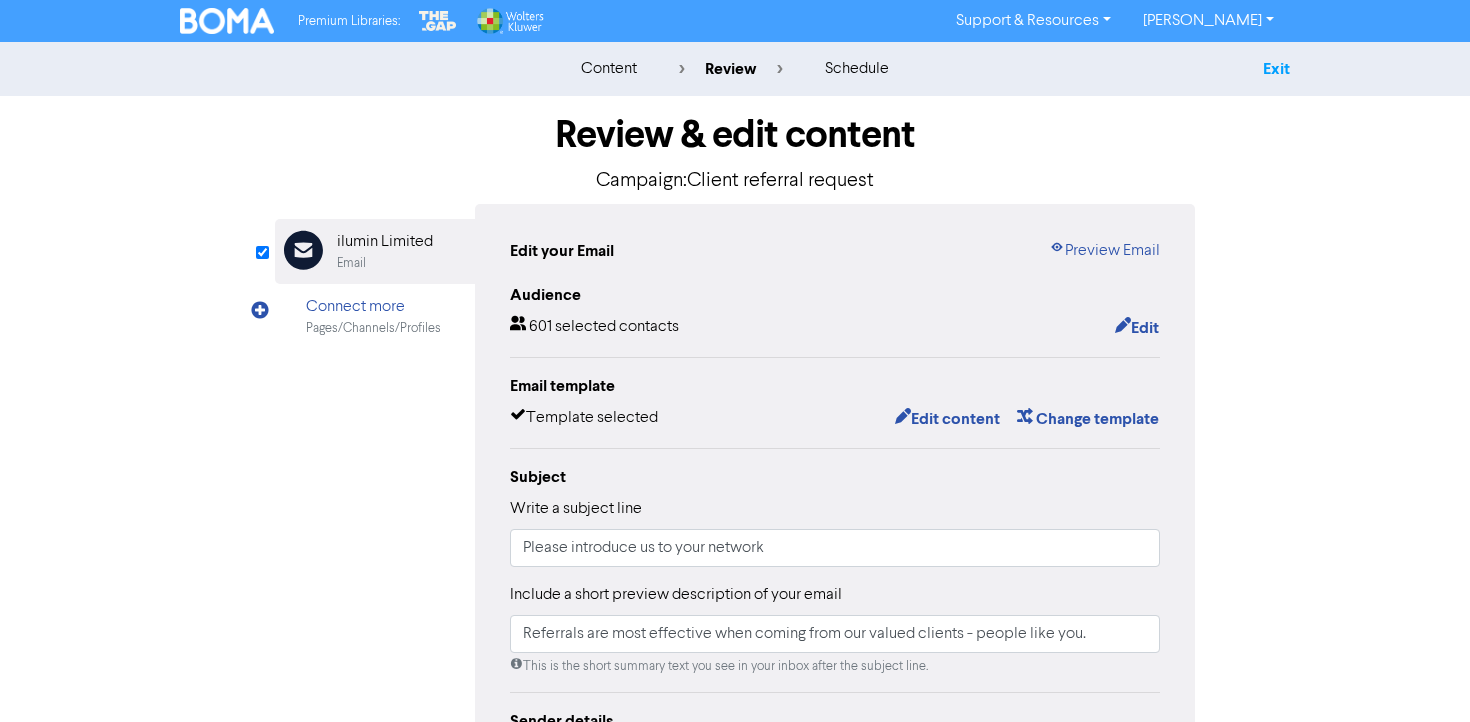 click on "Exit" at bounding box center (1276, 69) 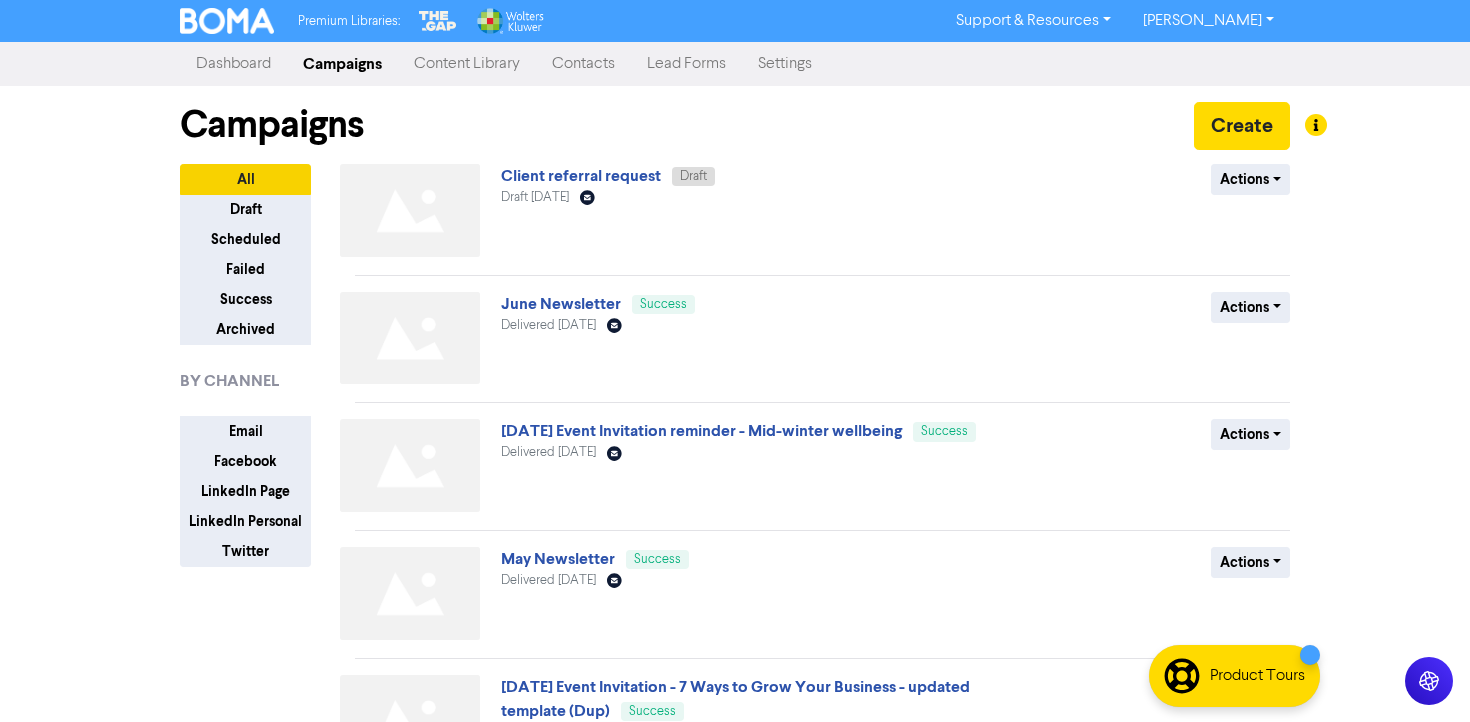 click on "June Newsletter" at bounding box center (561, 304) 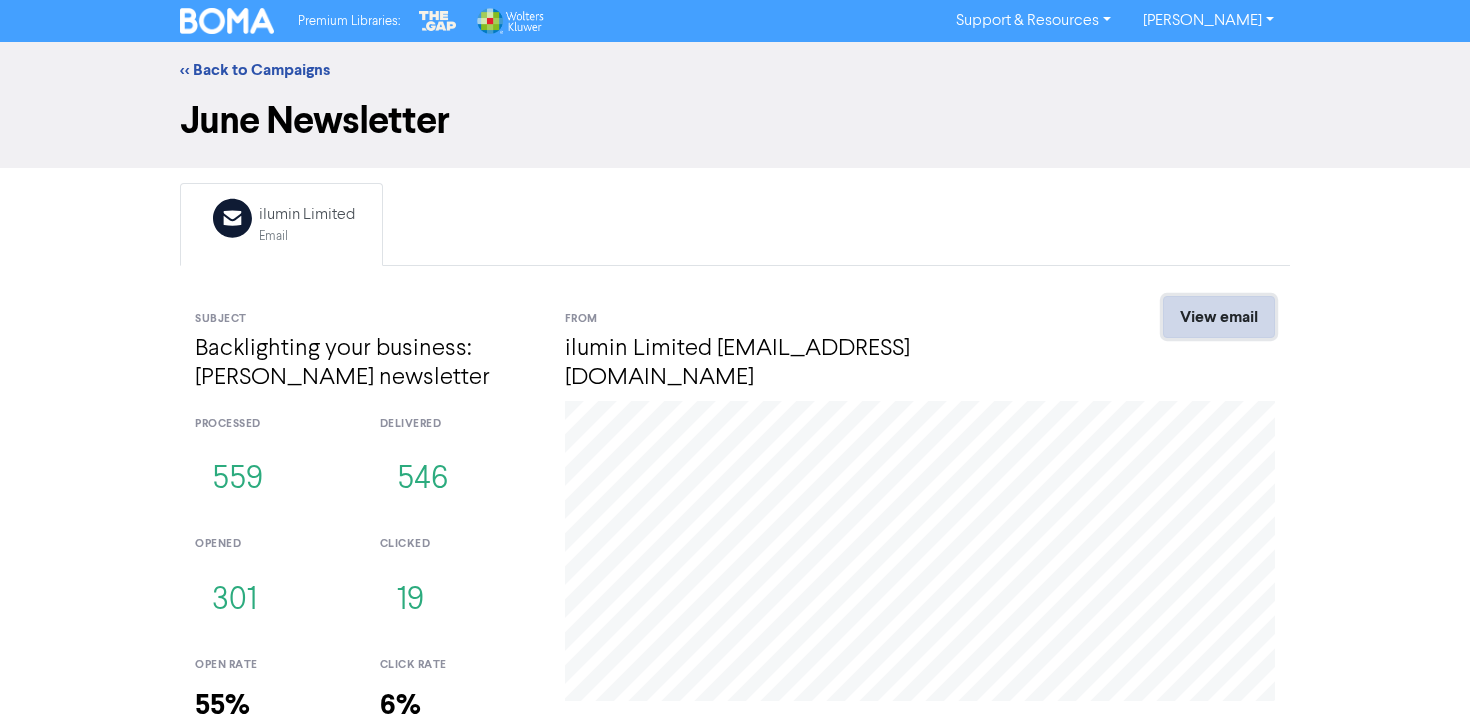 click on "View email" at bounding box center [1219, 317] 